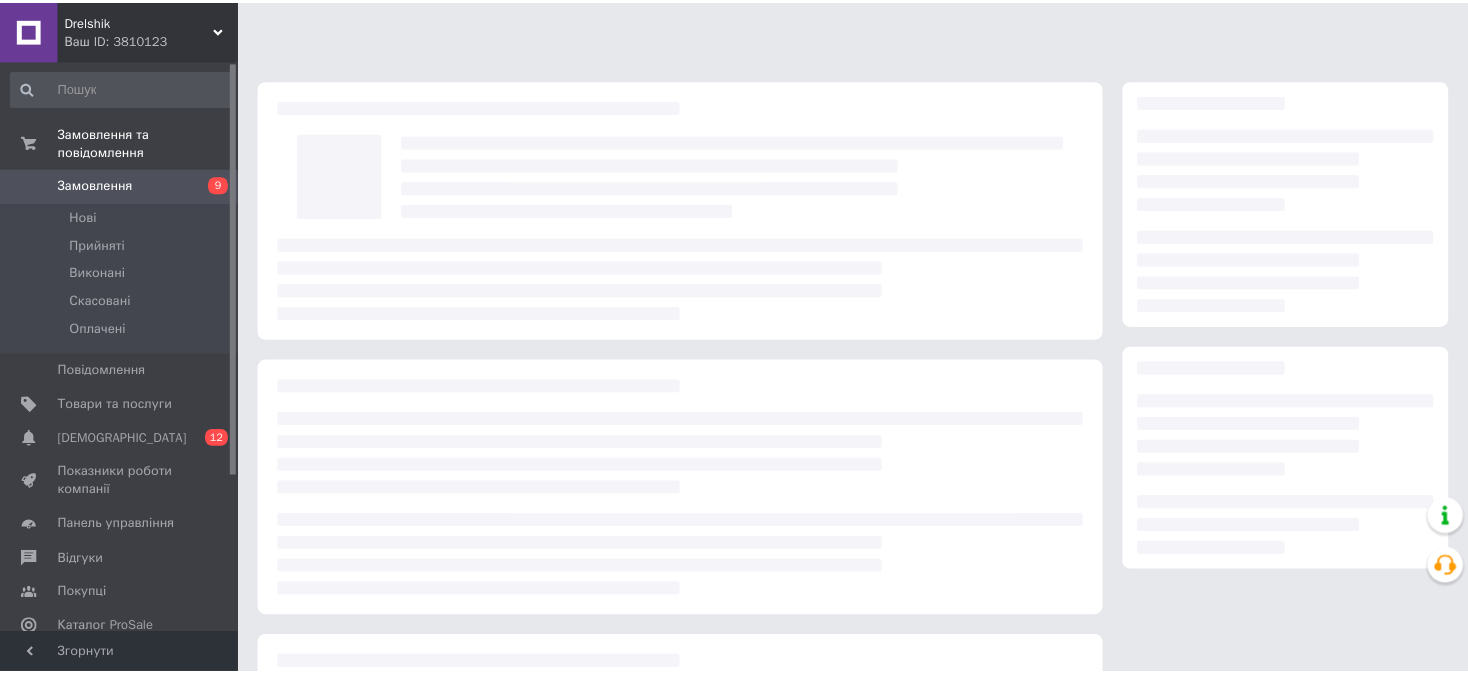 scroll, scrollTop: 0, scrollLeft: 0, axis: both 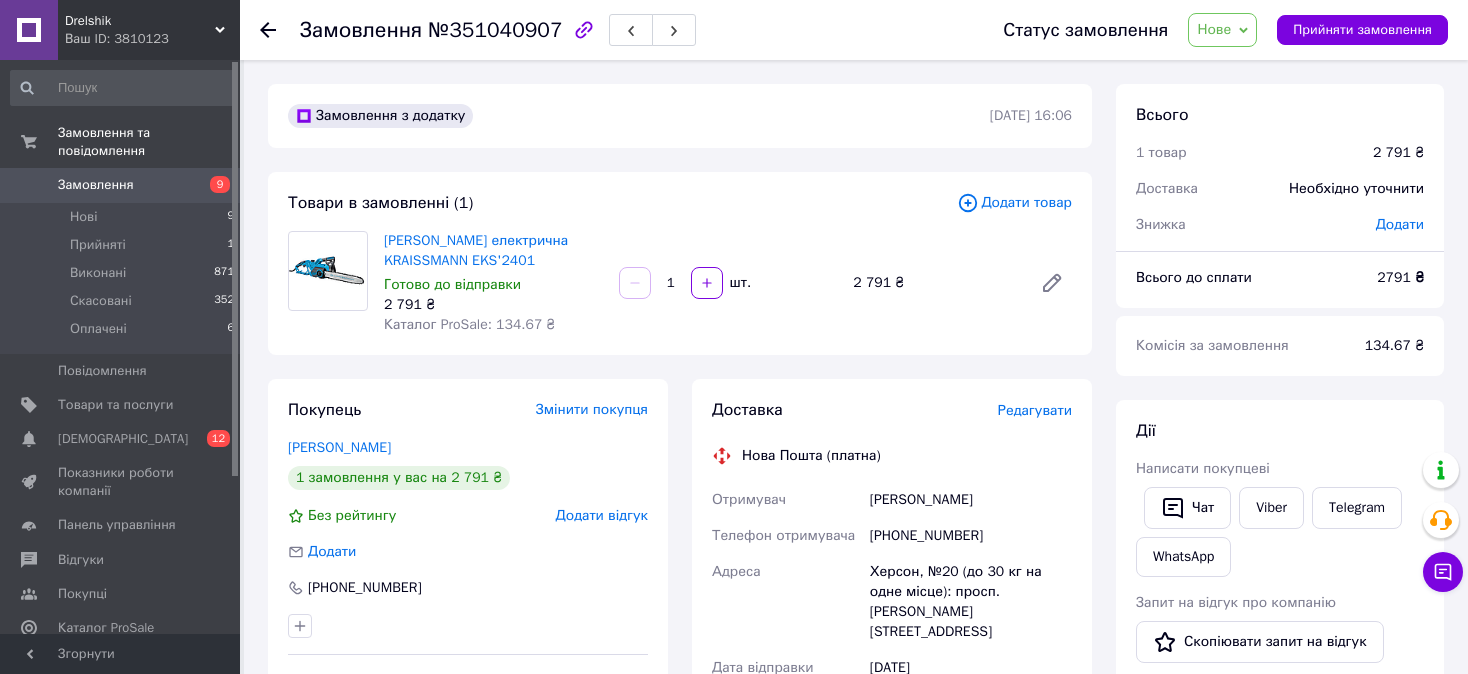 click on "Нове" at bounding box center [1222, 30] 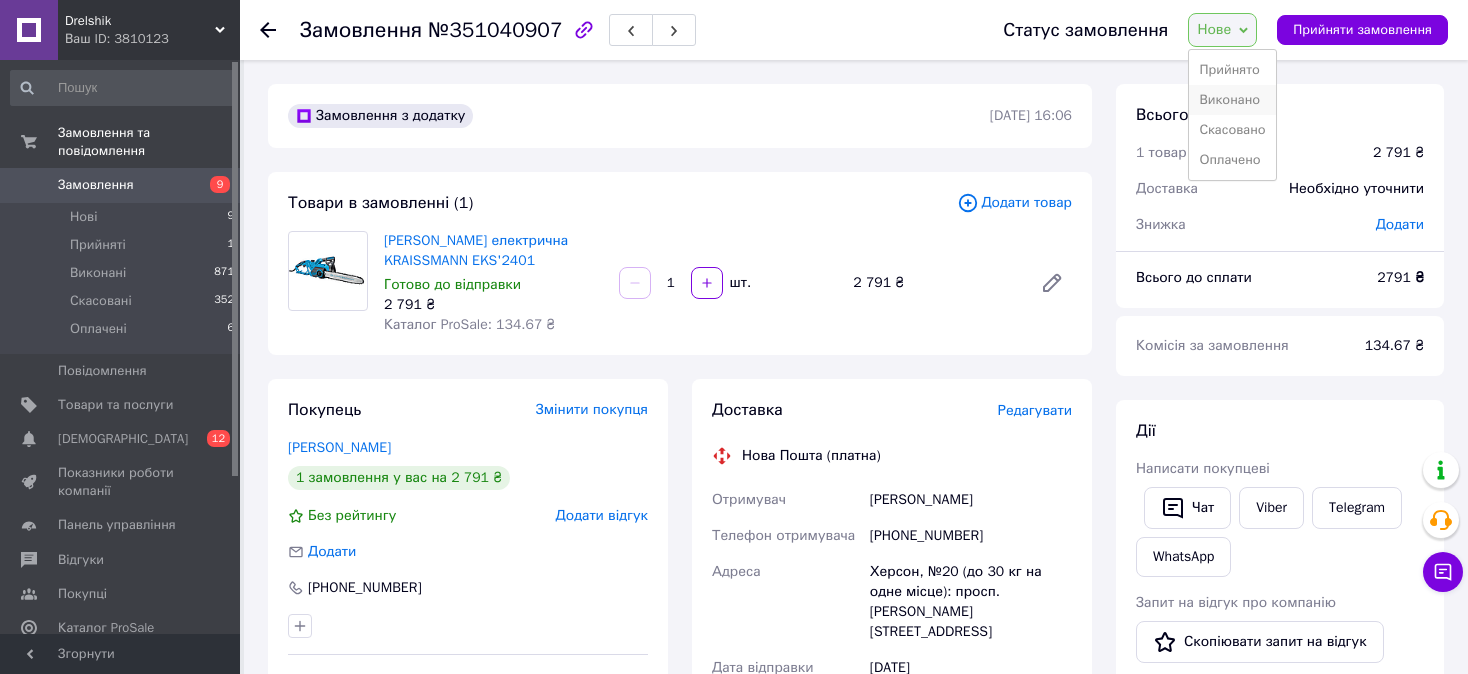 click on "Виконано" at bounding box center (1232, 100) 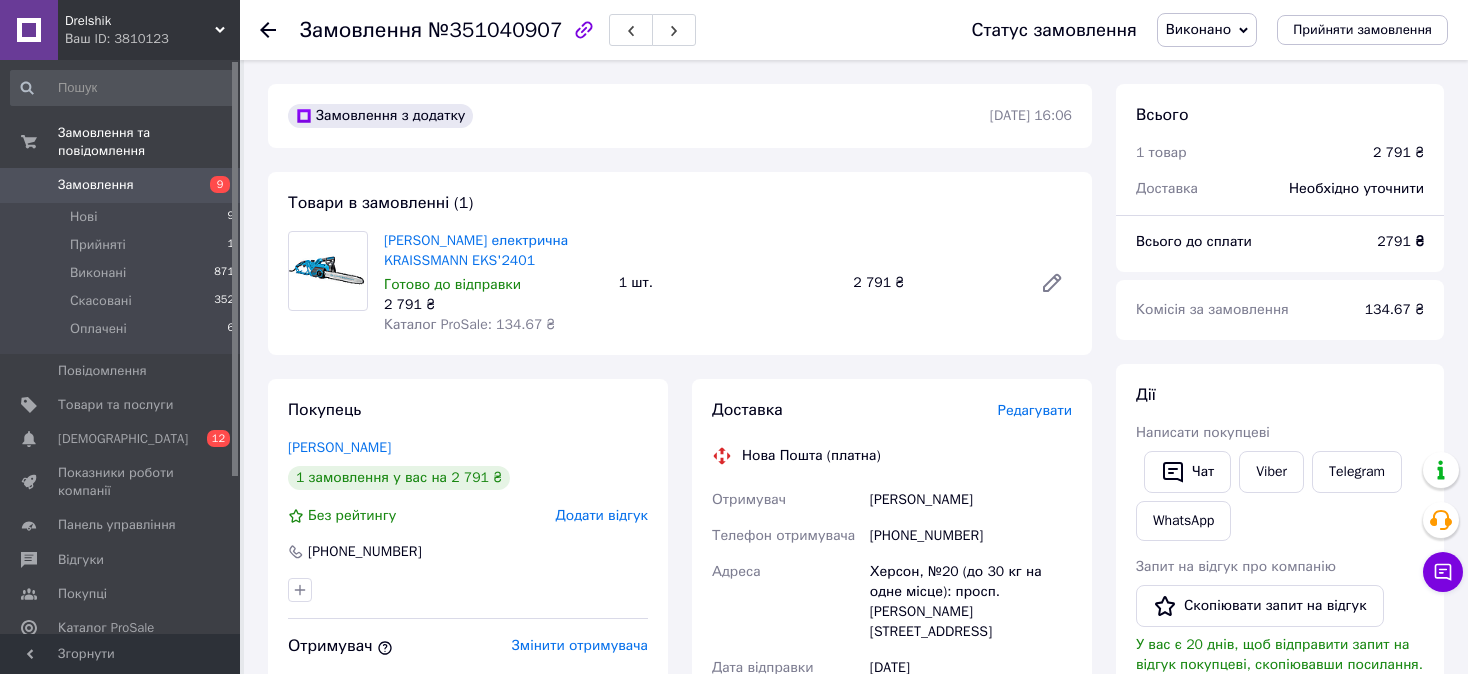 click 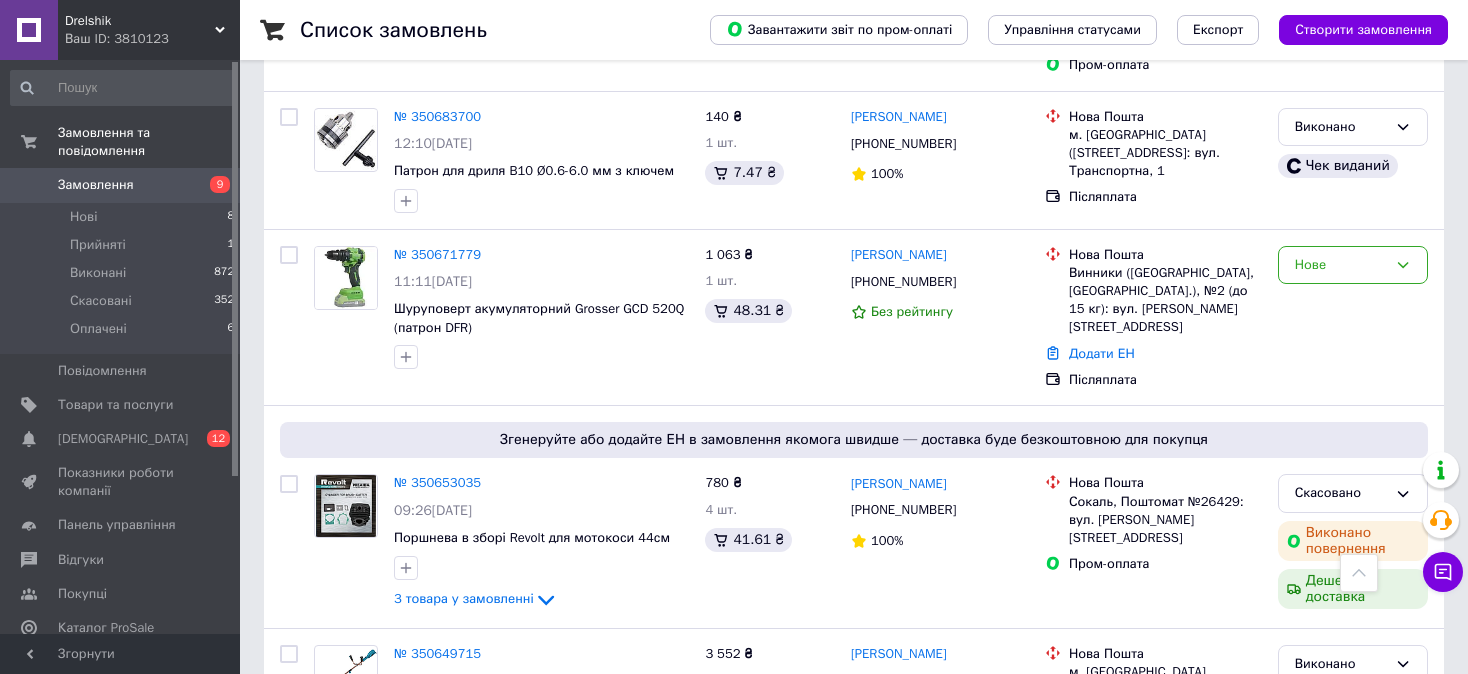 scroll, scrollTop: 3207, scrollLeft: 0, axis: vertical 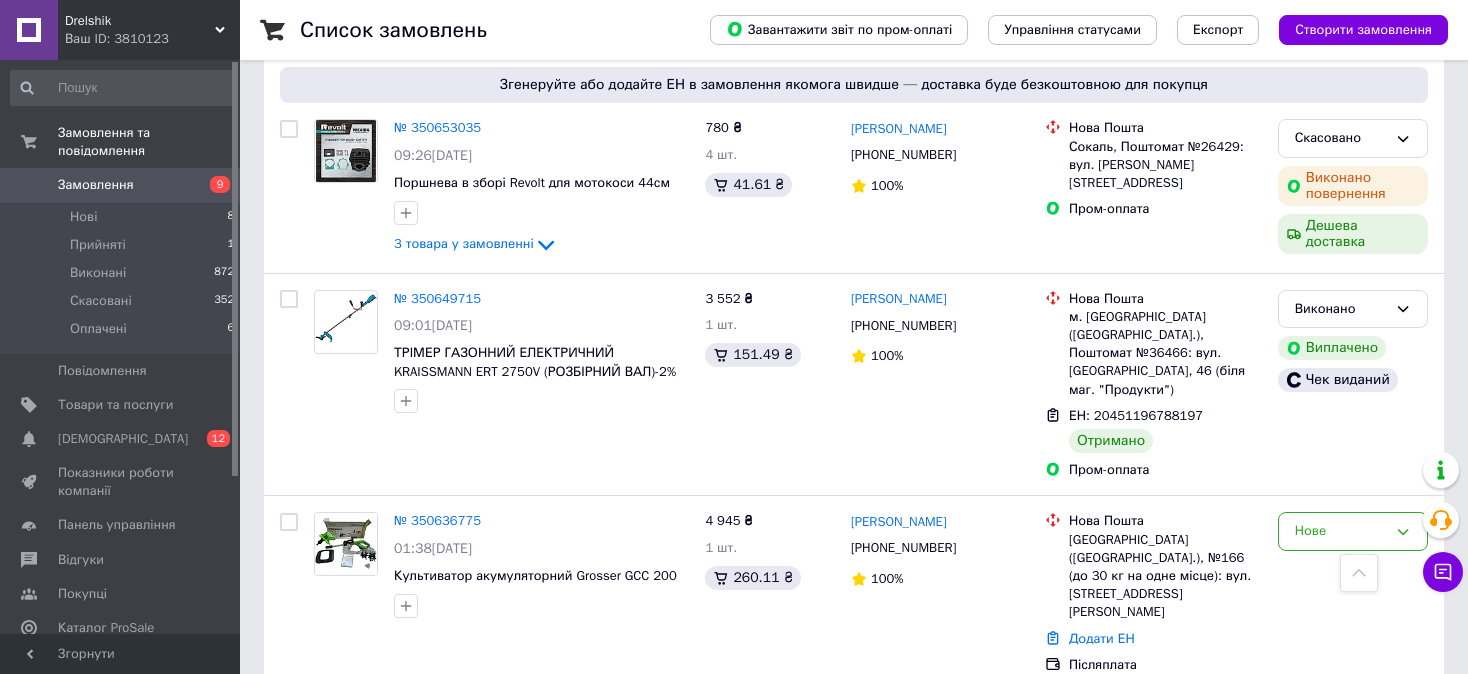 click on "1" at bounding box center [404, 904] 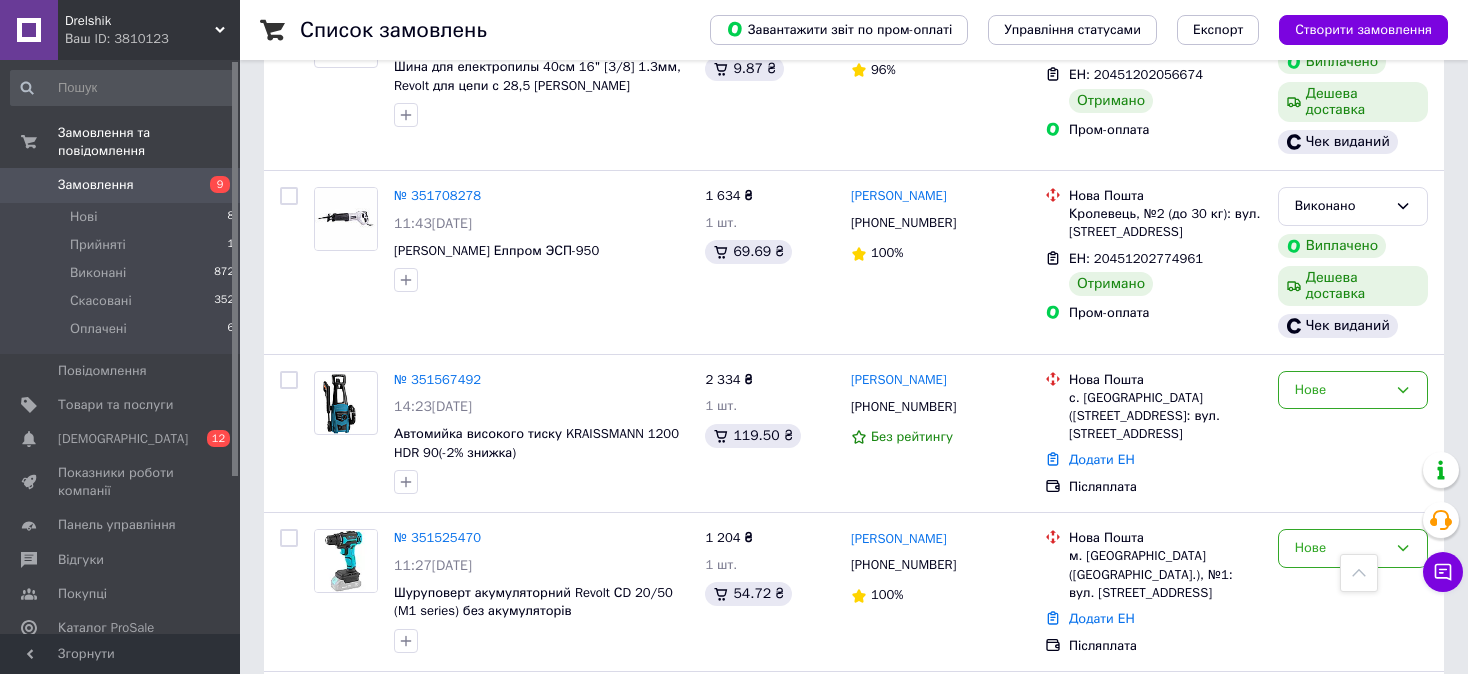 scroll, scrollTop: 1700, scrollLeft: 0, axis: vertical 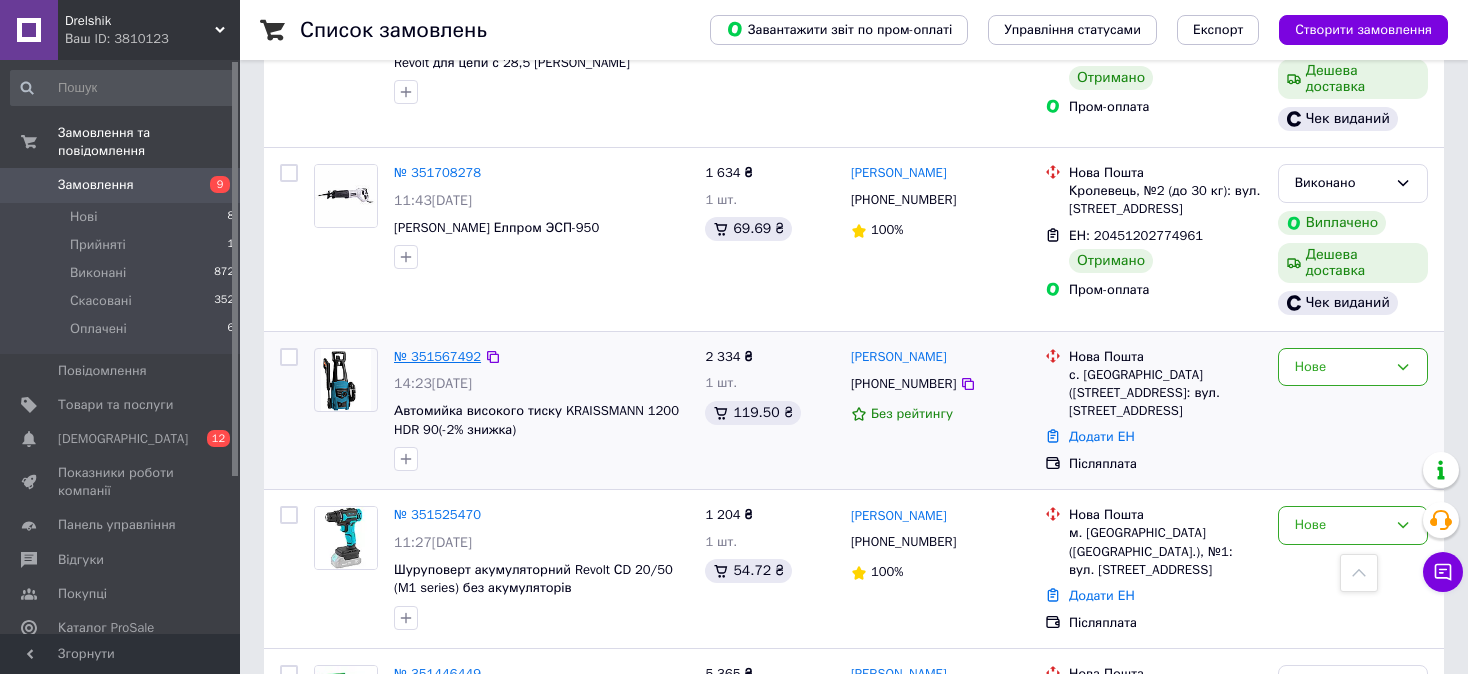 click on "№ 351567492" at bounding box center [437, 356] 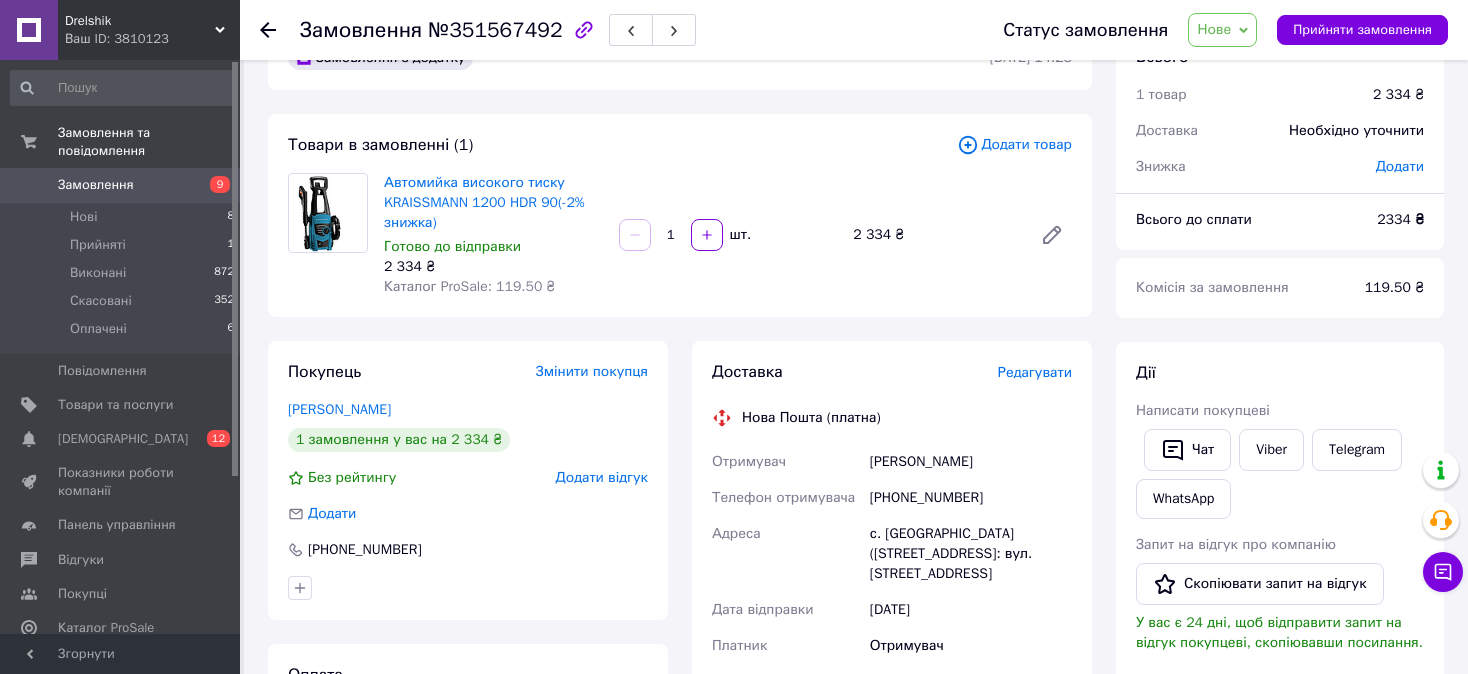 scroll, scrollTop: 0, scrollLeft: 0, axis: both 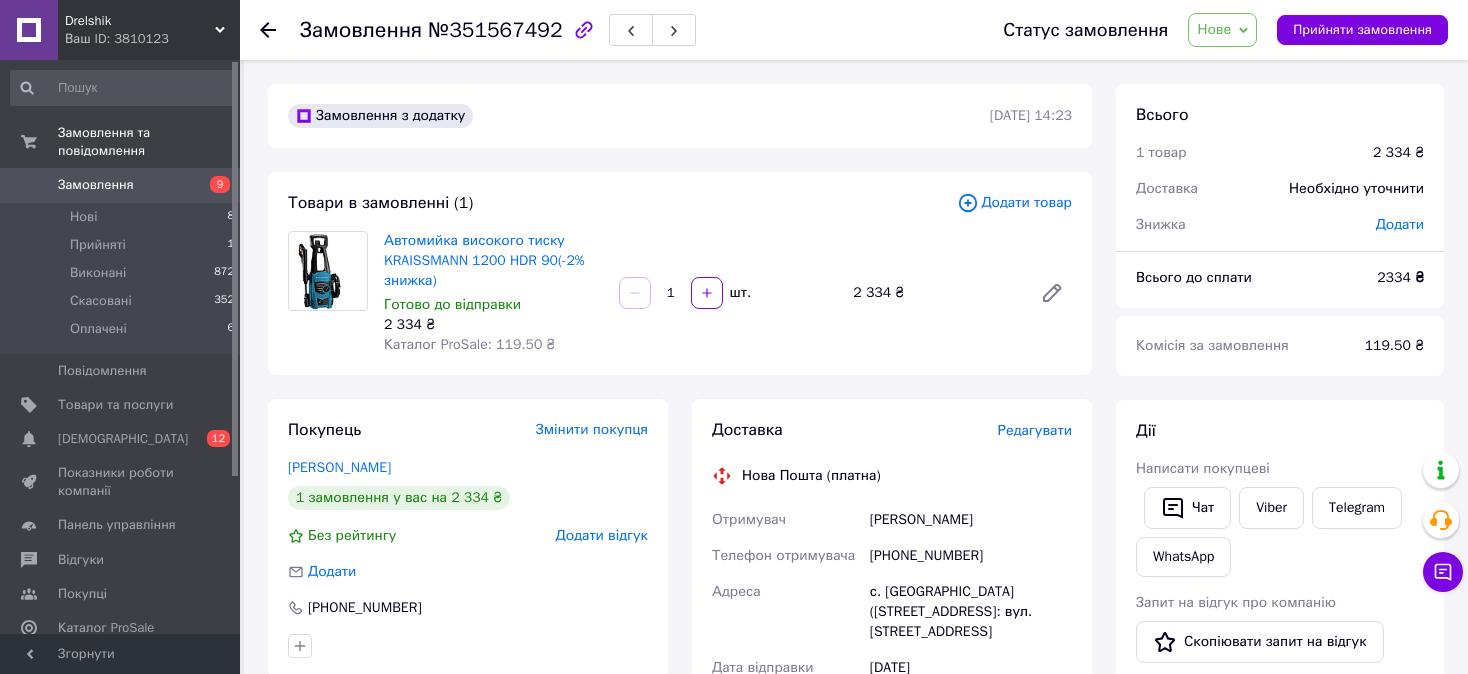 click 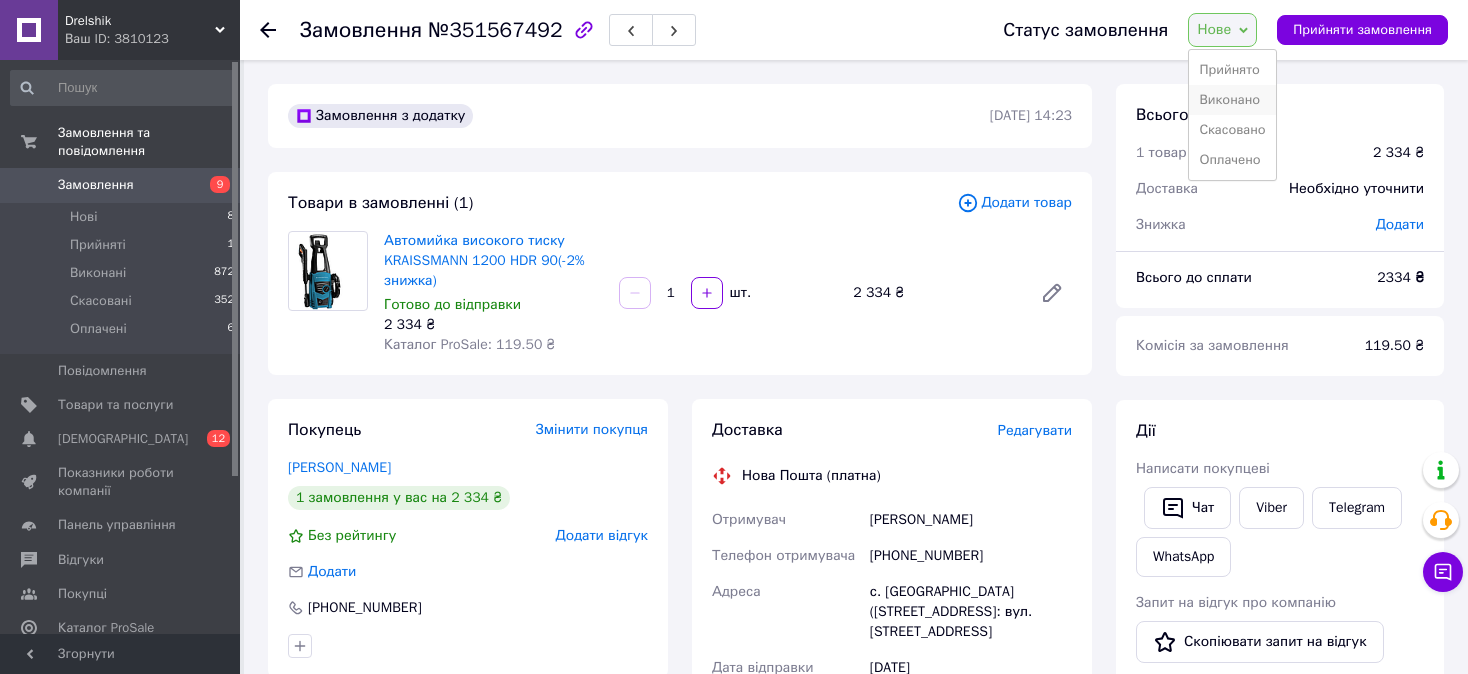 click on "Виконано" at bounding box center (1232, 100) 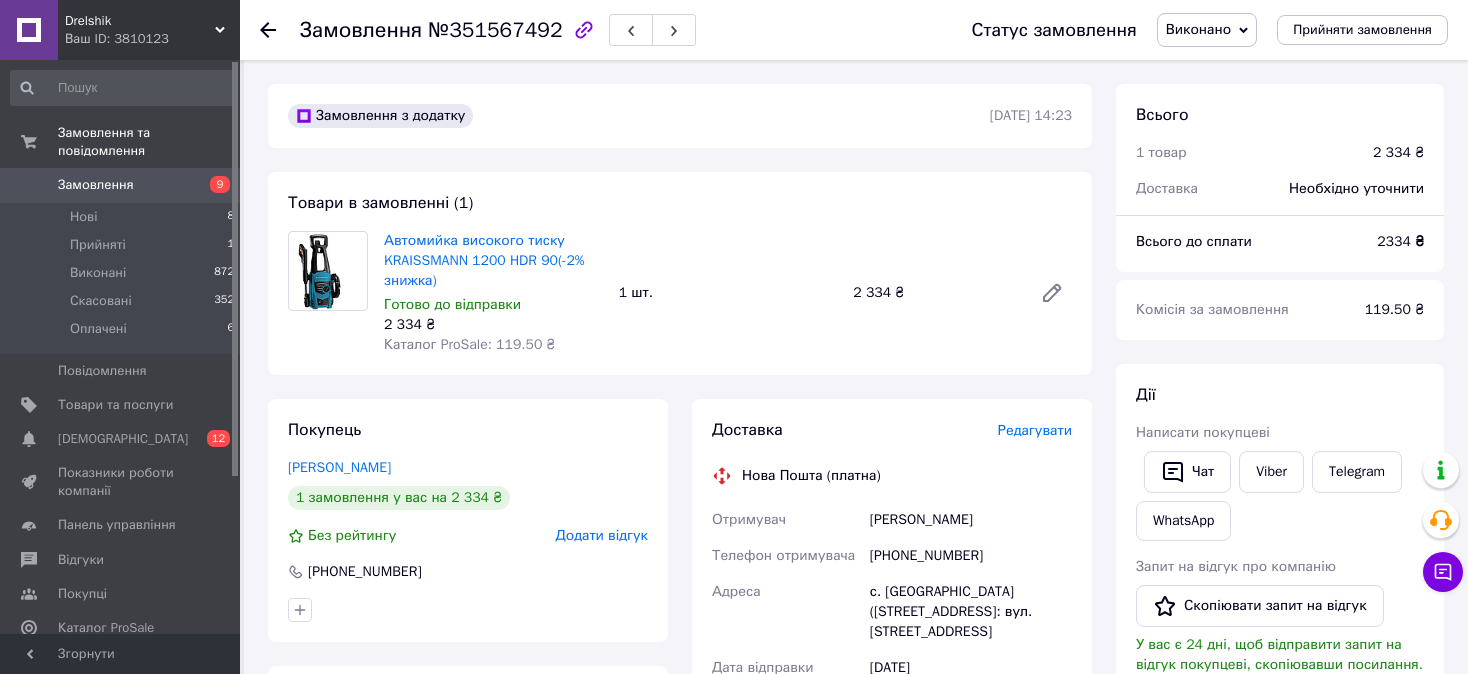 click 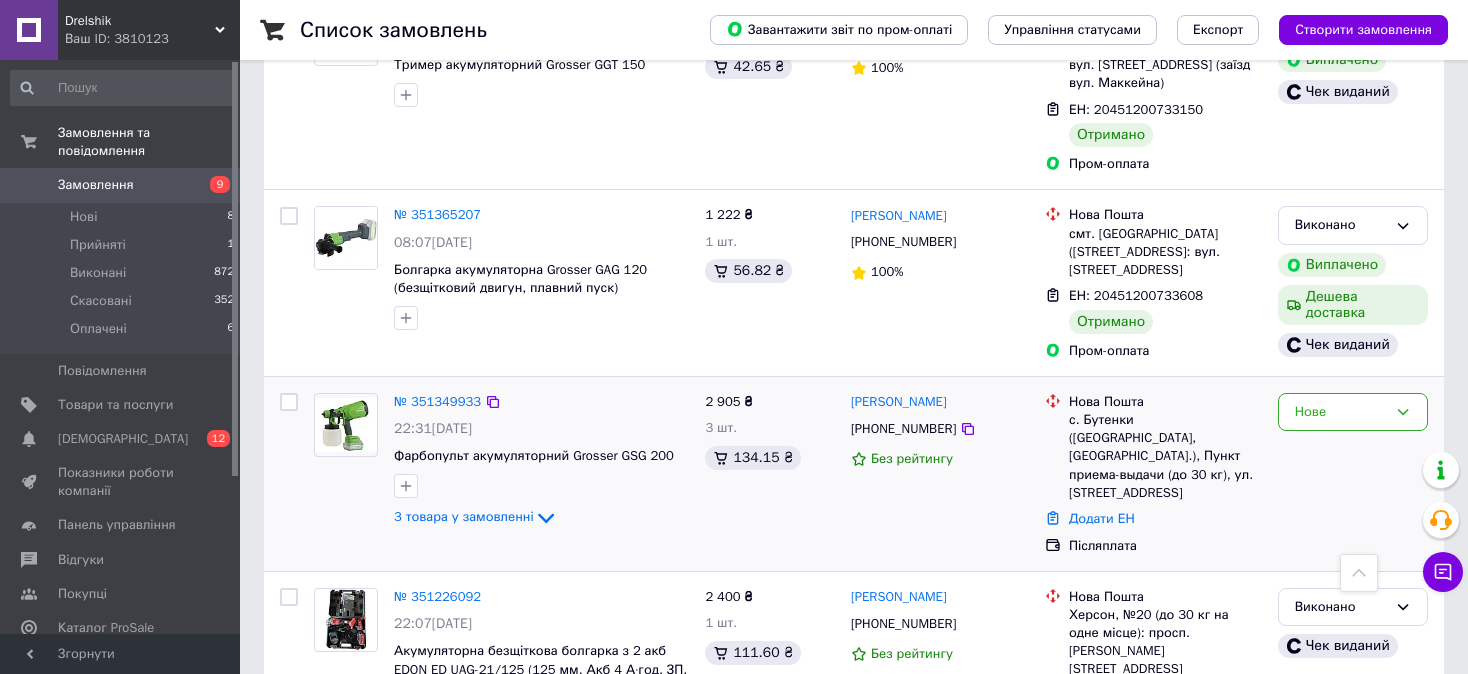 scroll, scrollTop: 2700, scrollLeft: 0, axis: vertical 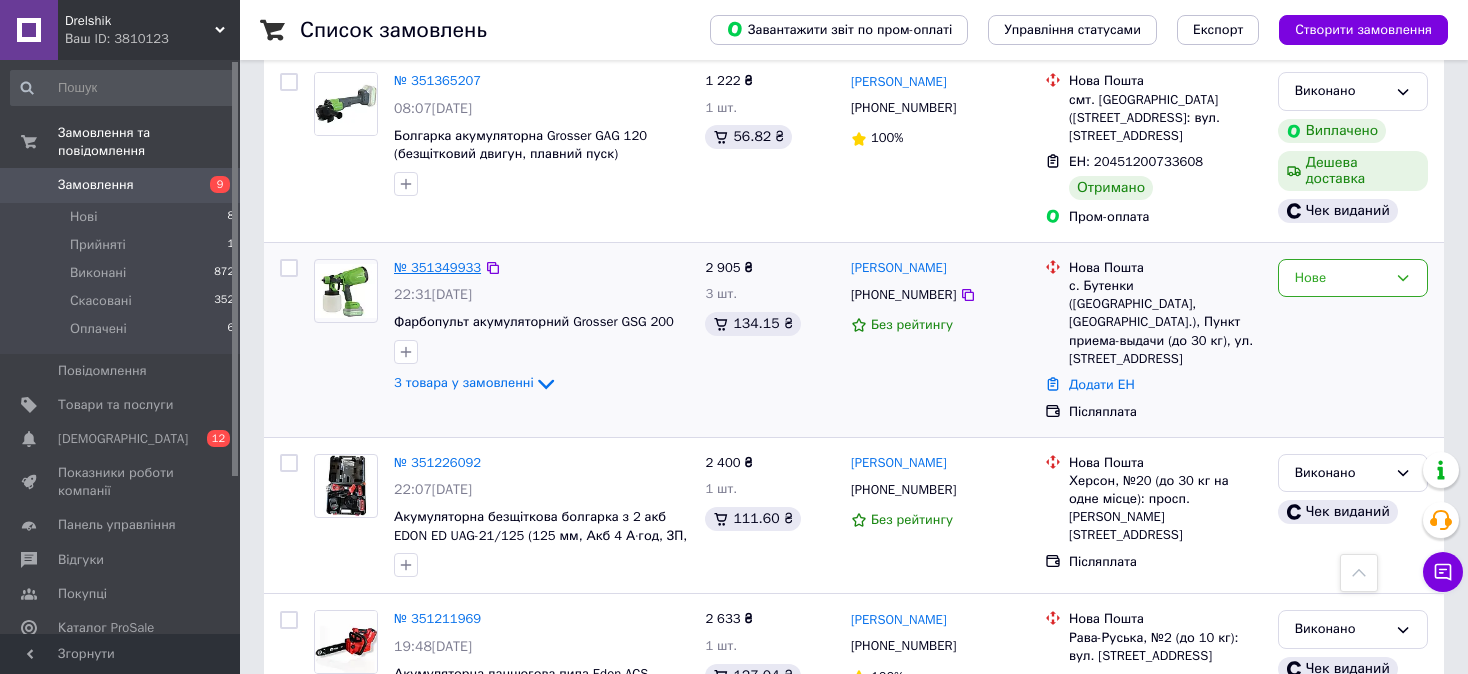 click on "№ 351349933" at bounding box center (437, 267) 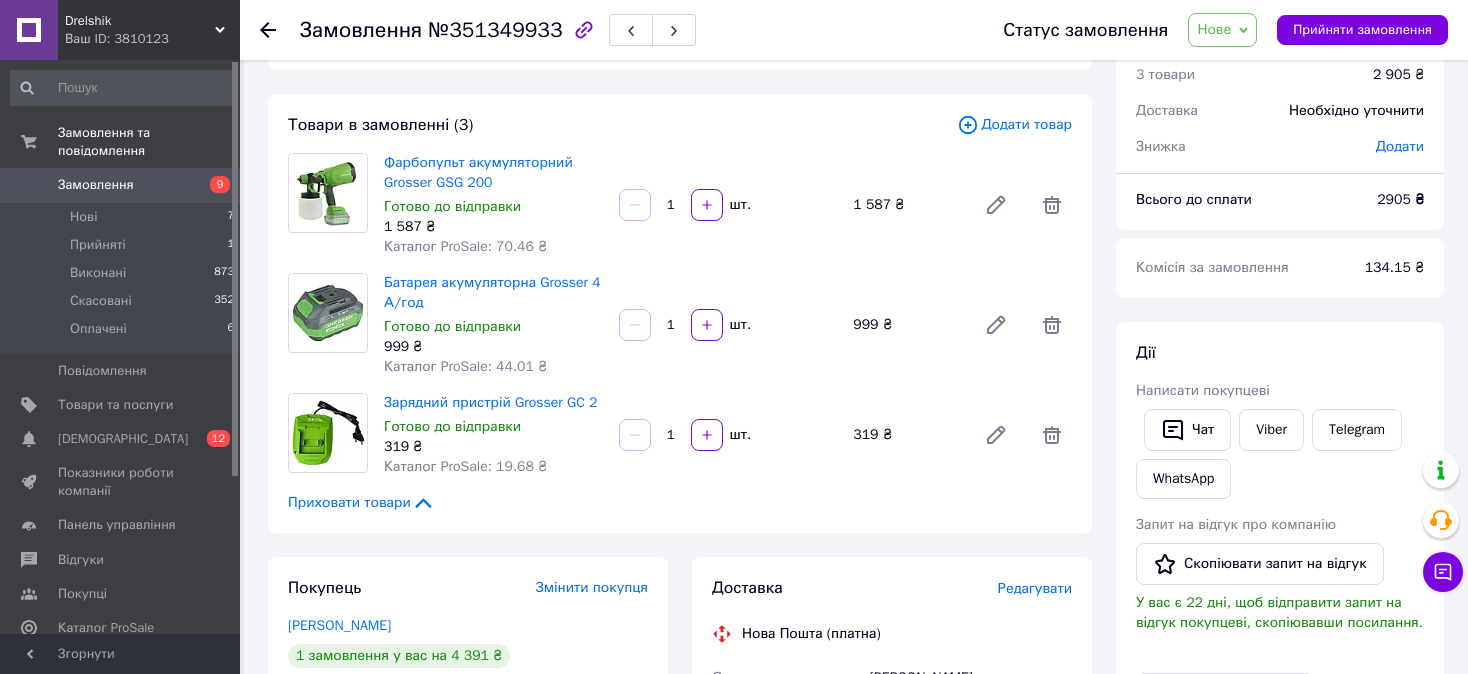 scroll, scrollTop: 44, scrollLeft: 0, axis: vertical 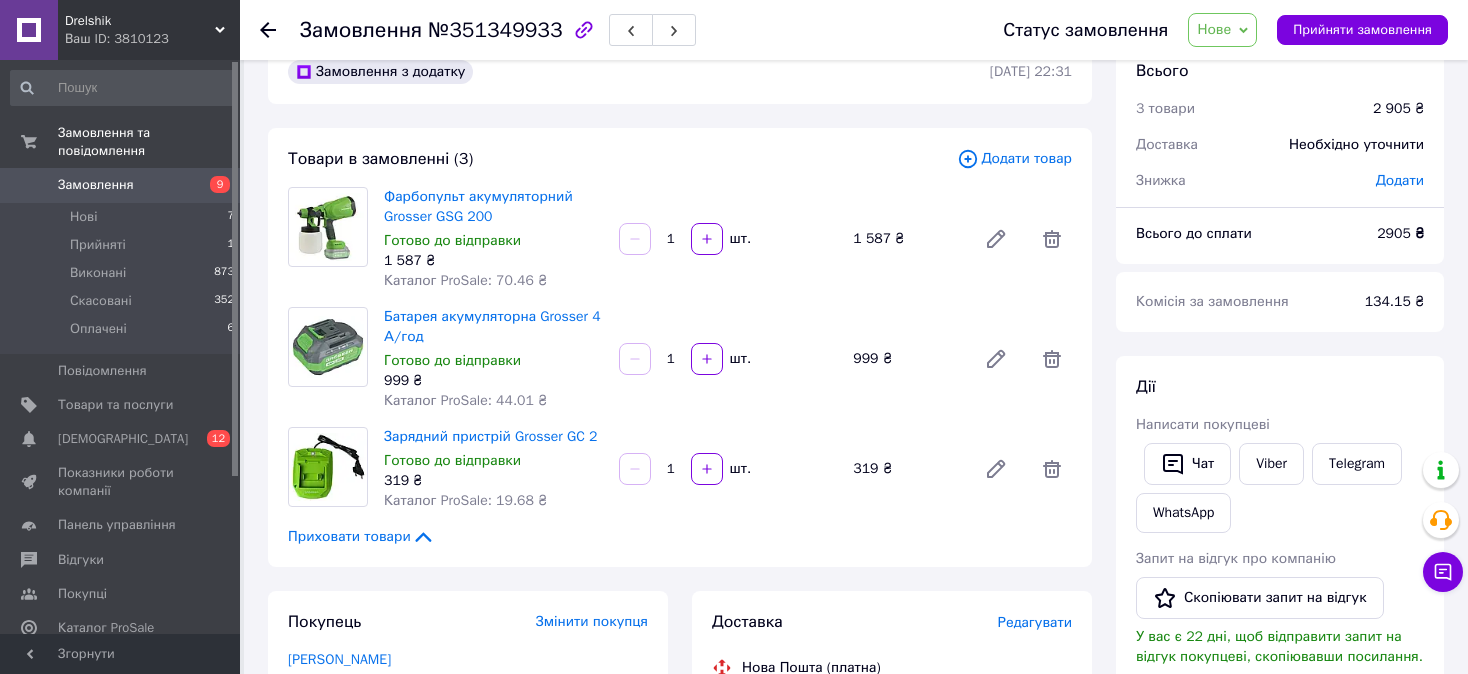 click 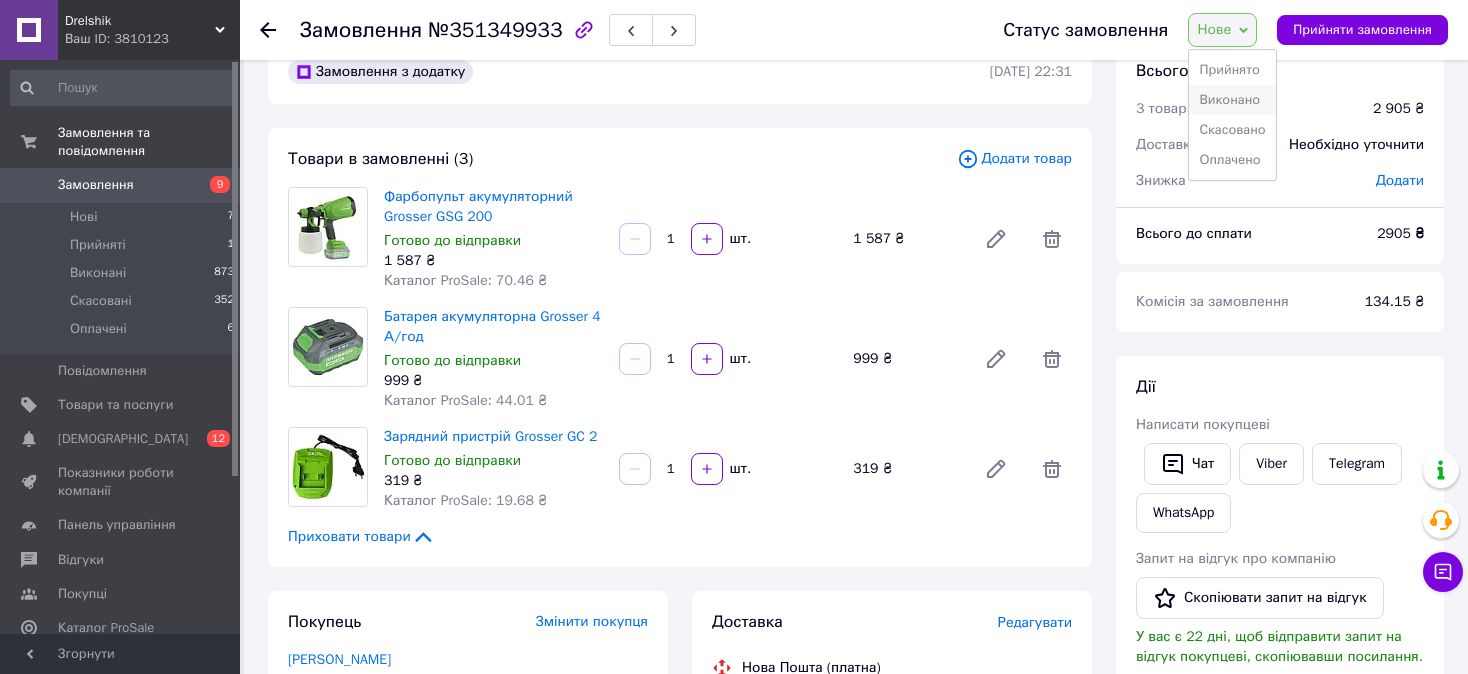 click on "Виконано" at bounding box center [1232, 100] 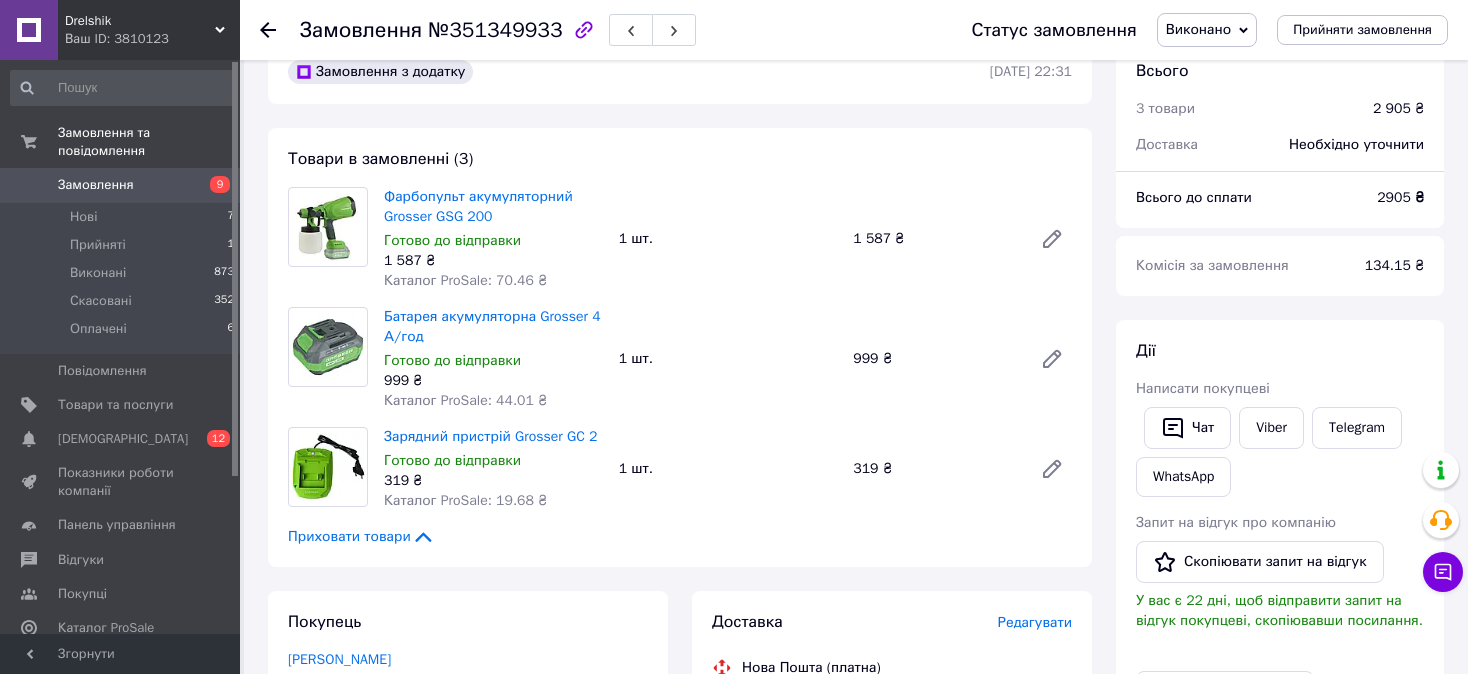 click 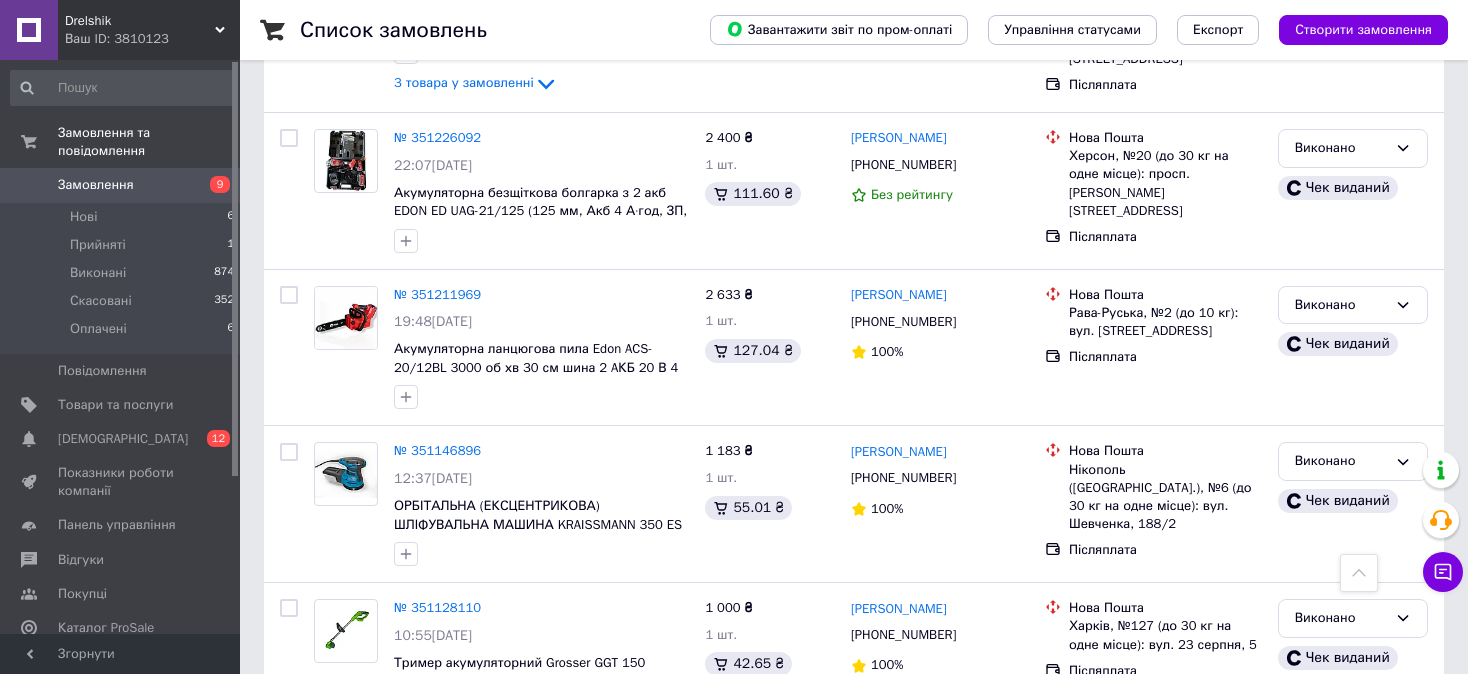 scroll, scrollTop: 3036, scrollLeft: 0, axis: vertical 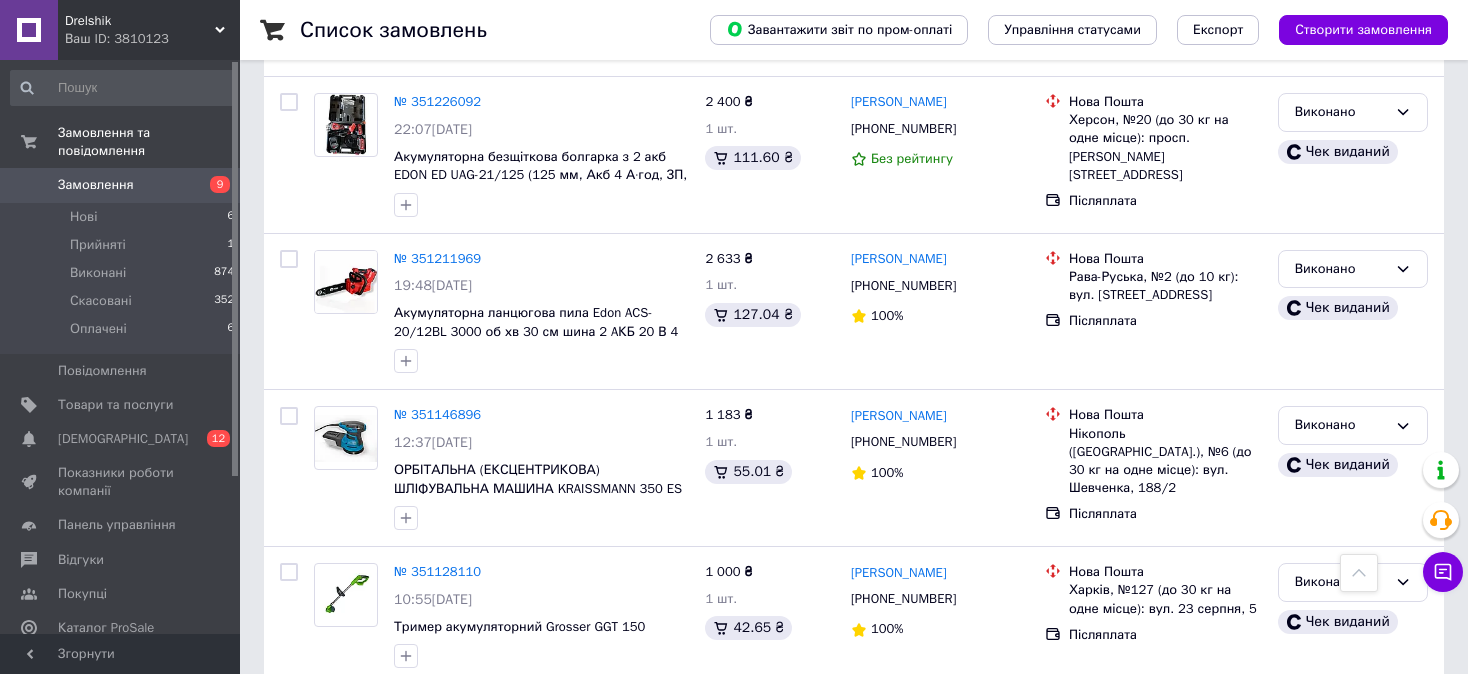 click on "2" at bounding box center (327, 729) 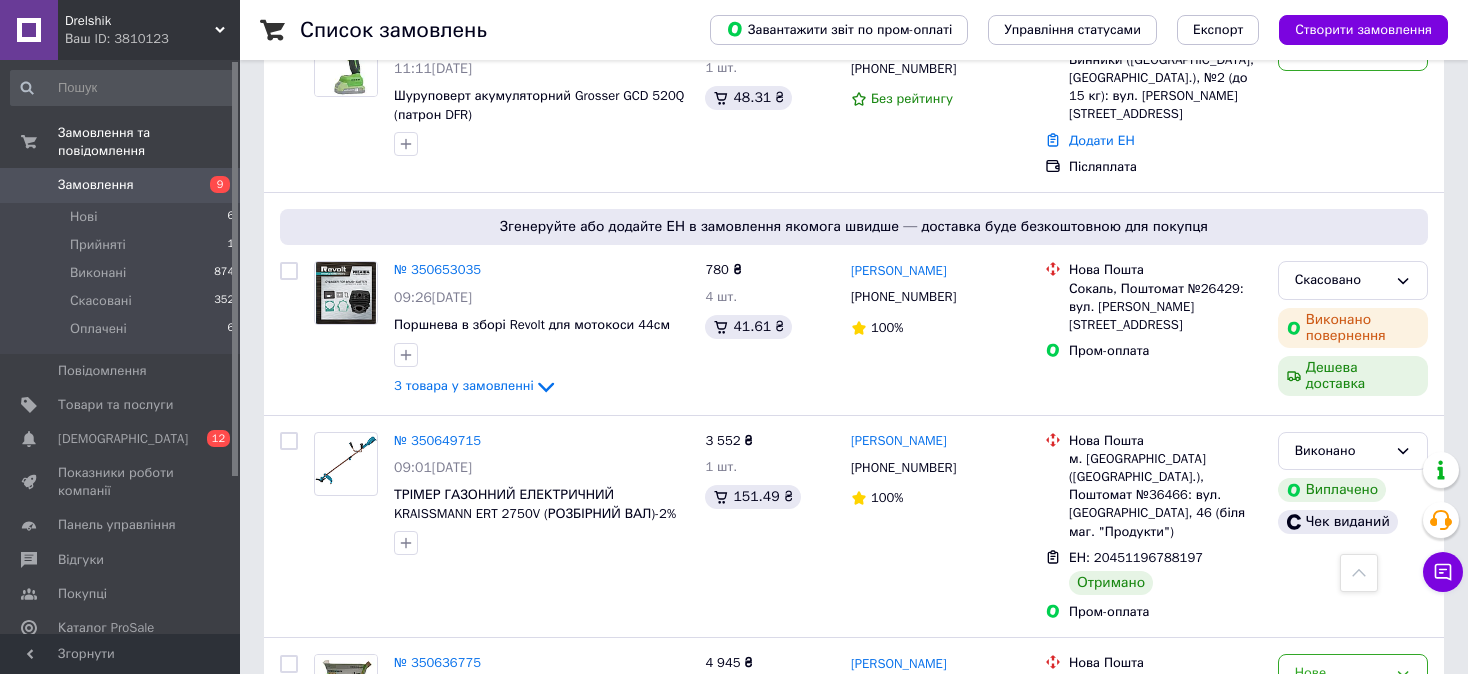 scroll, scrollTop: 3100, scrollLeft: 0, axis: vertical 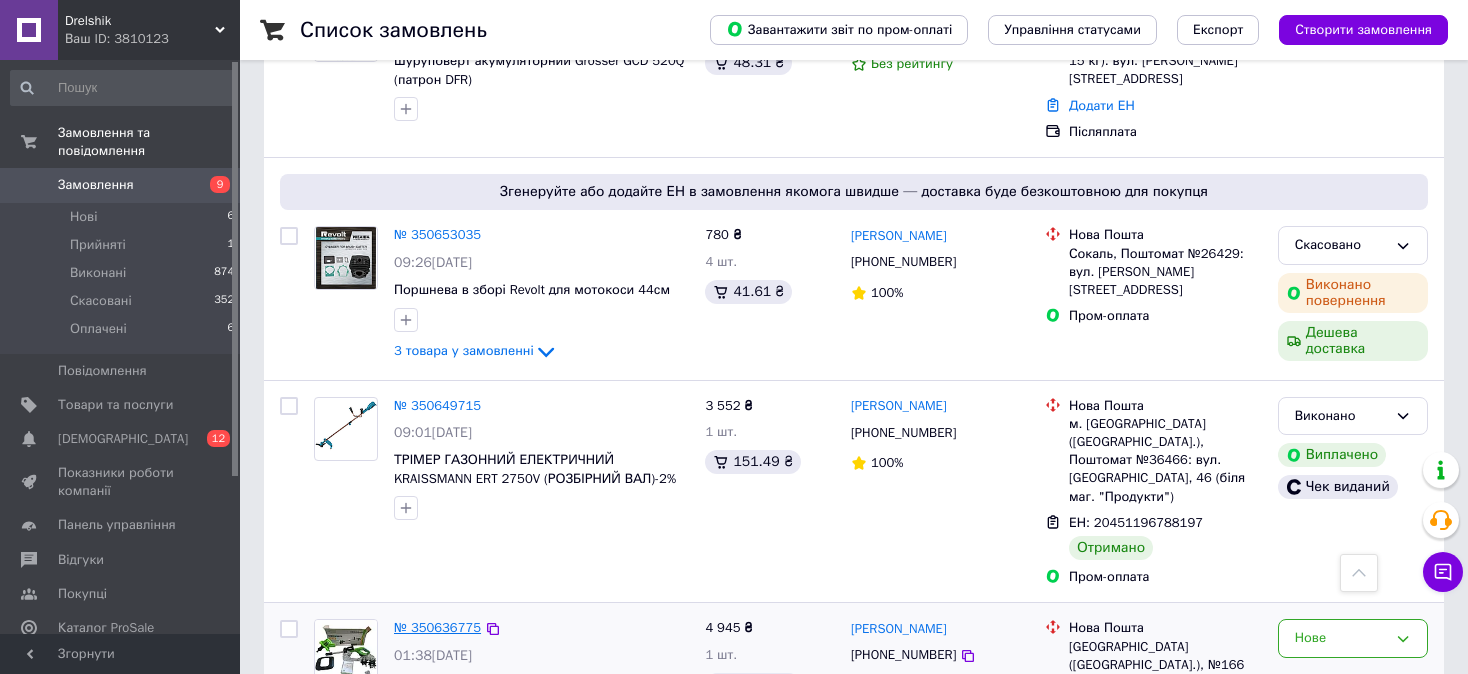 click on "№ 350636775" at bounding box center [437, 627] 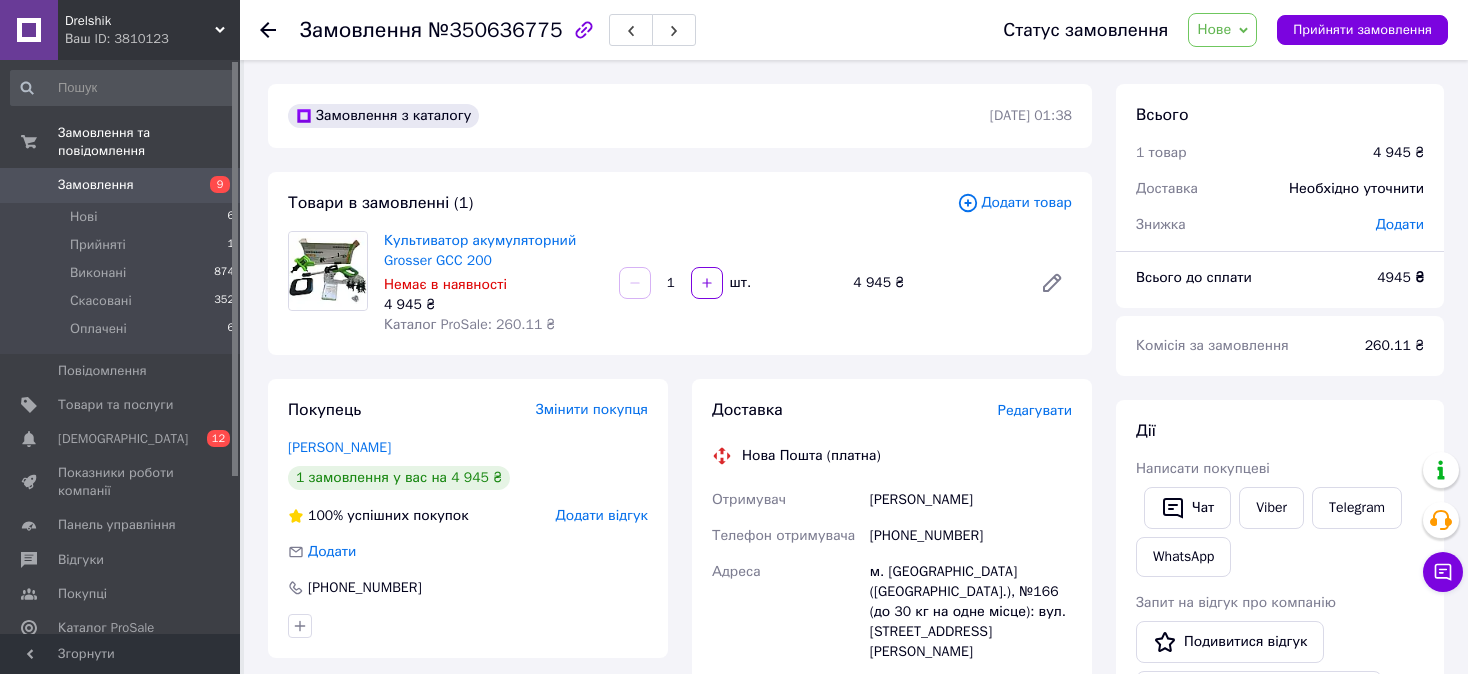 scroll, scrollTop: 0, scrollLeft: 0, axis: both 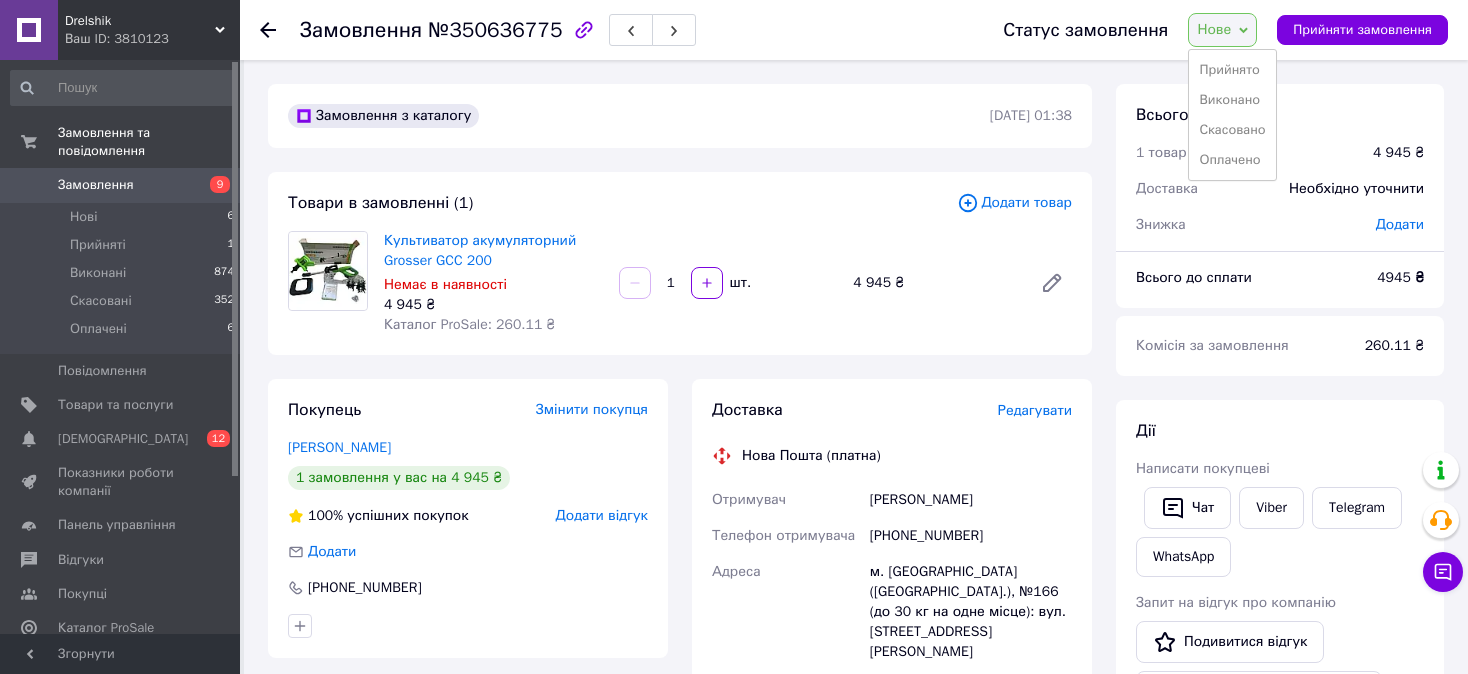 click 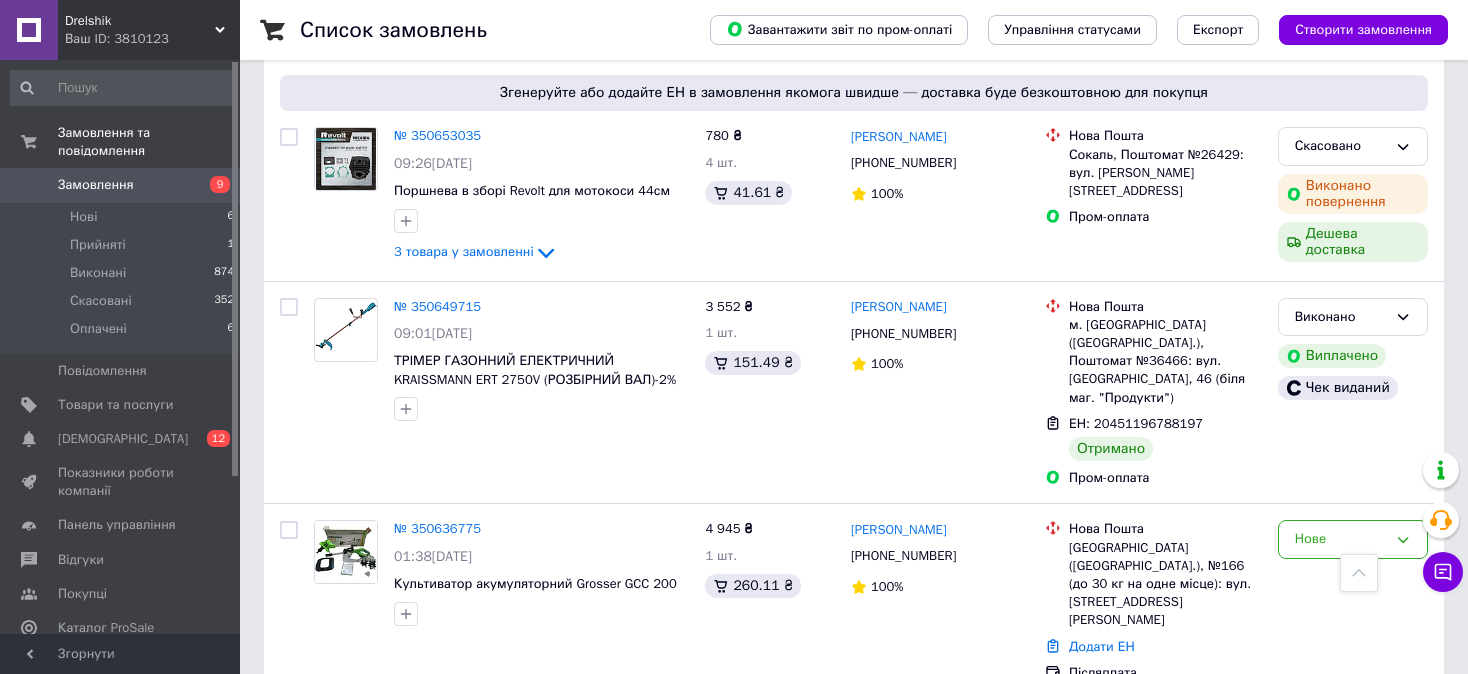 scroll, scrollTop: 3200, scrollLeft: 0, axis: vertical 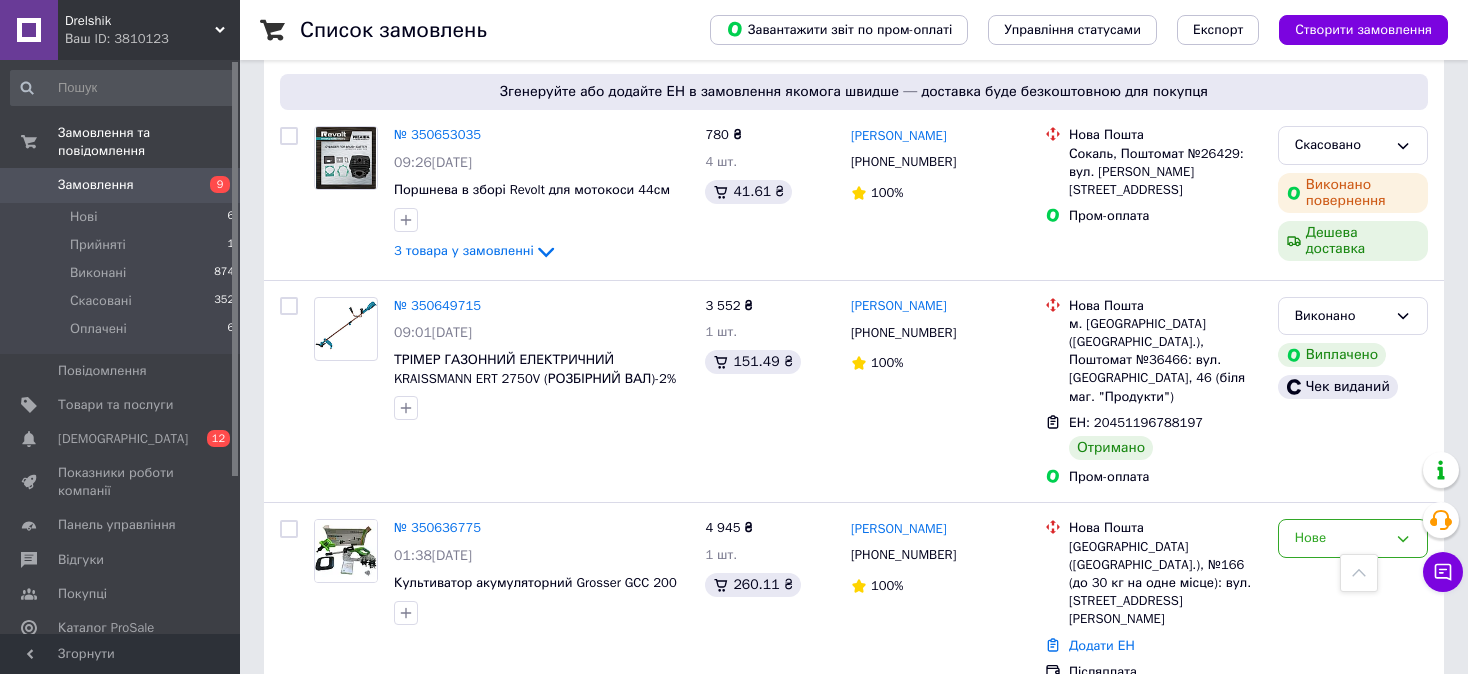 click on "1" at bounding box center [404, 911] 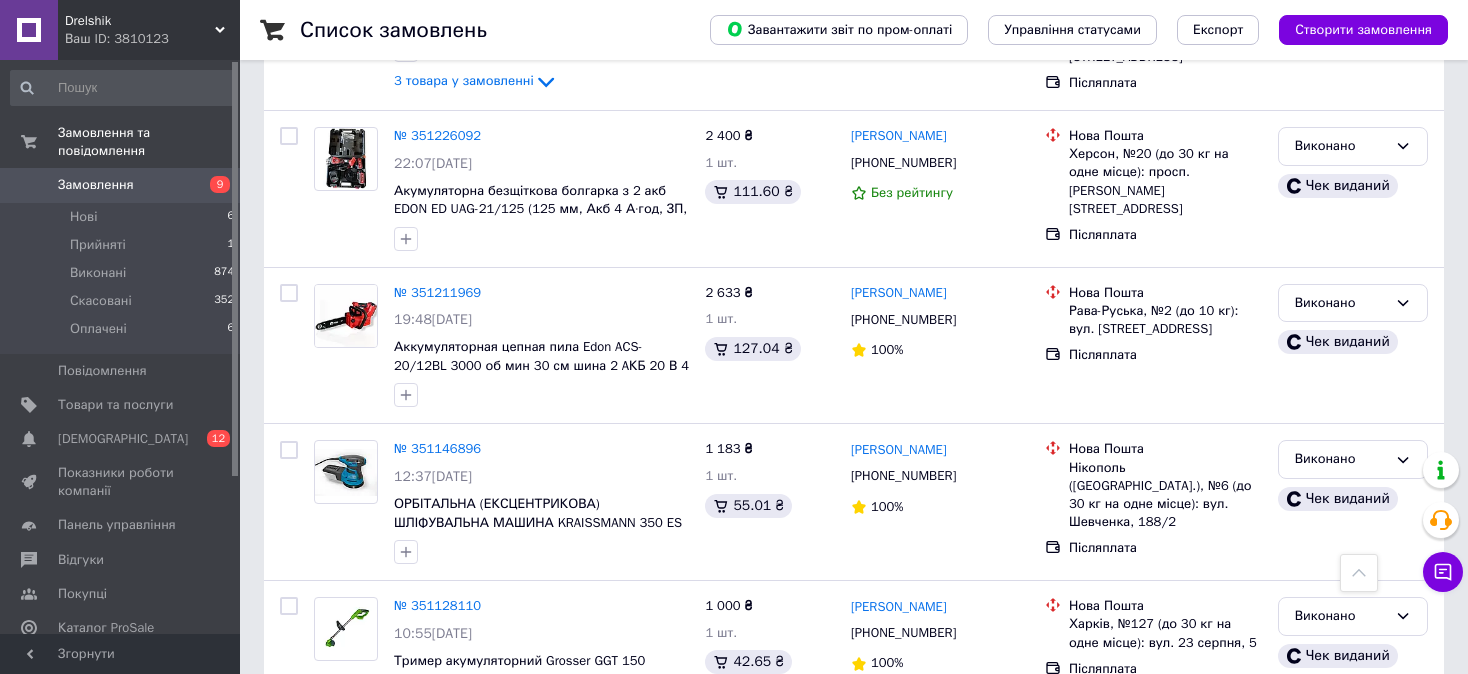 scroll, scrollTop: 3036, scrollLeft: 0, axis: vertical 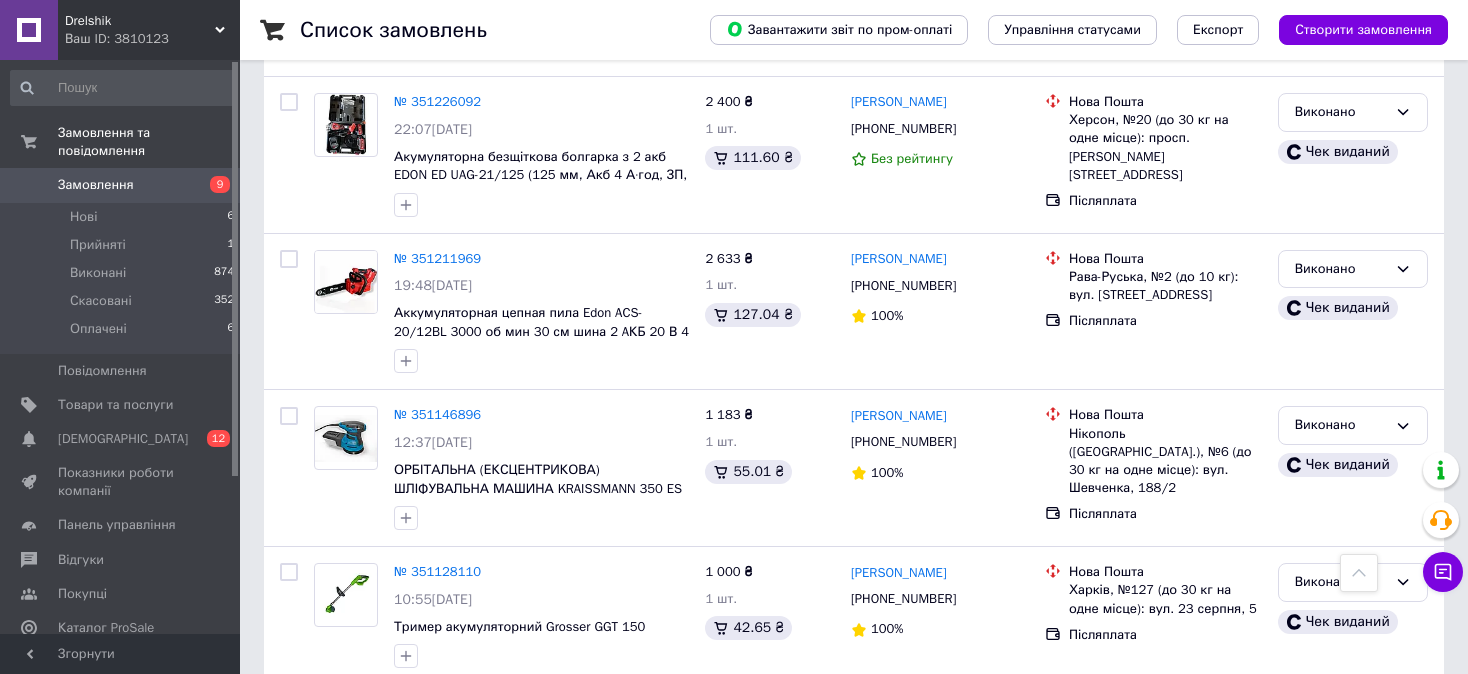 click on "2" at bounding box center (327, 729) 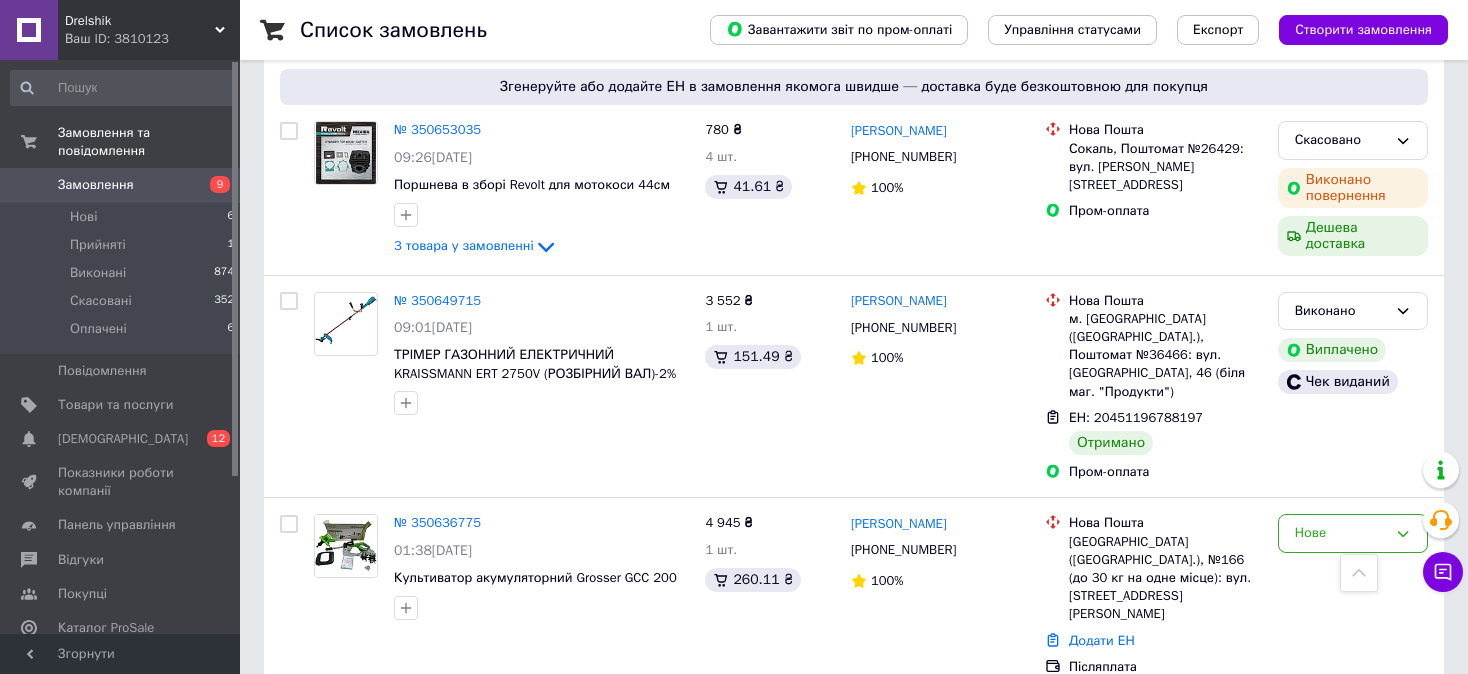 scroll, scrollTop: 3207, scrollLeft: 0, axis: vertical 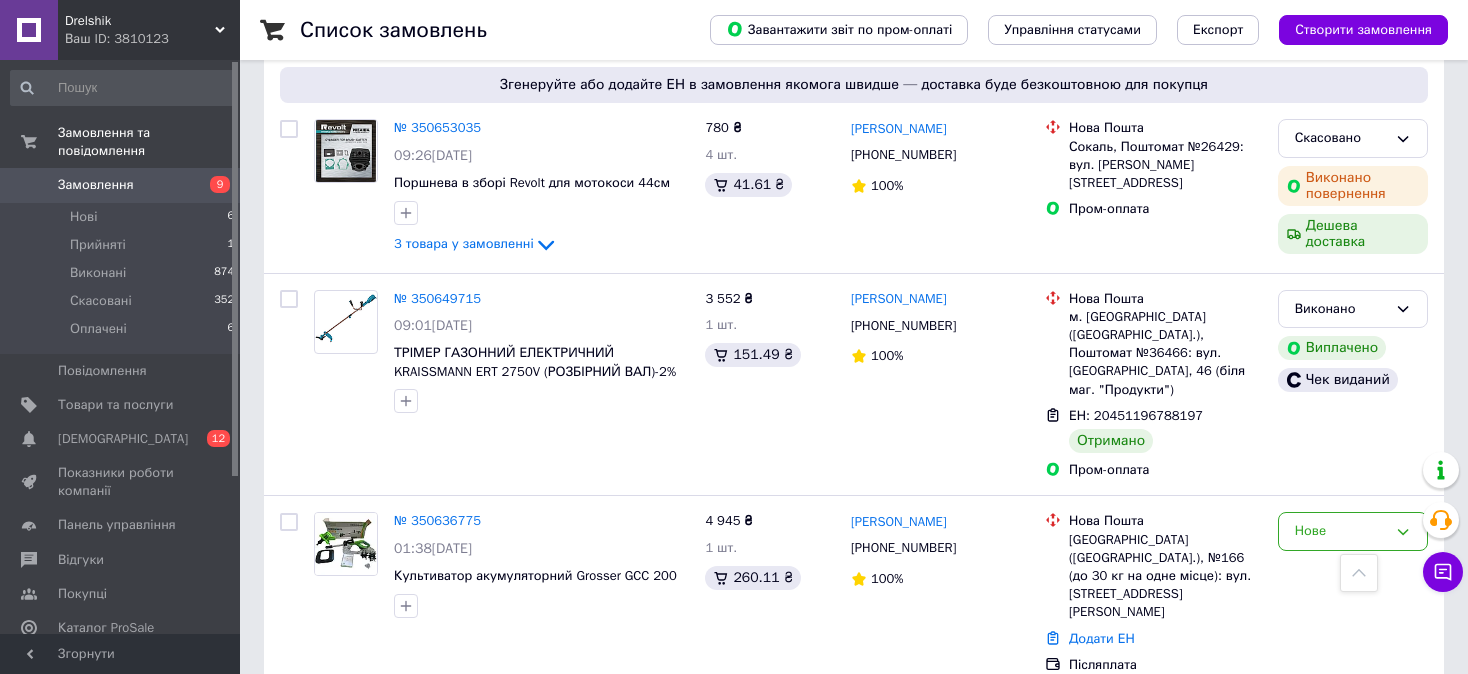 drag, startPoint x: 482, startPoint y: 625, endPoint x: 528, endPoint y: 505, distance: 128.51459 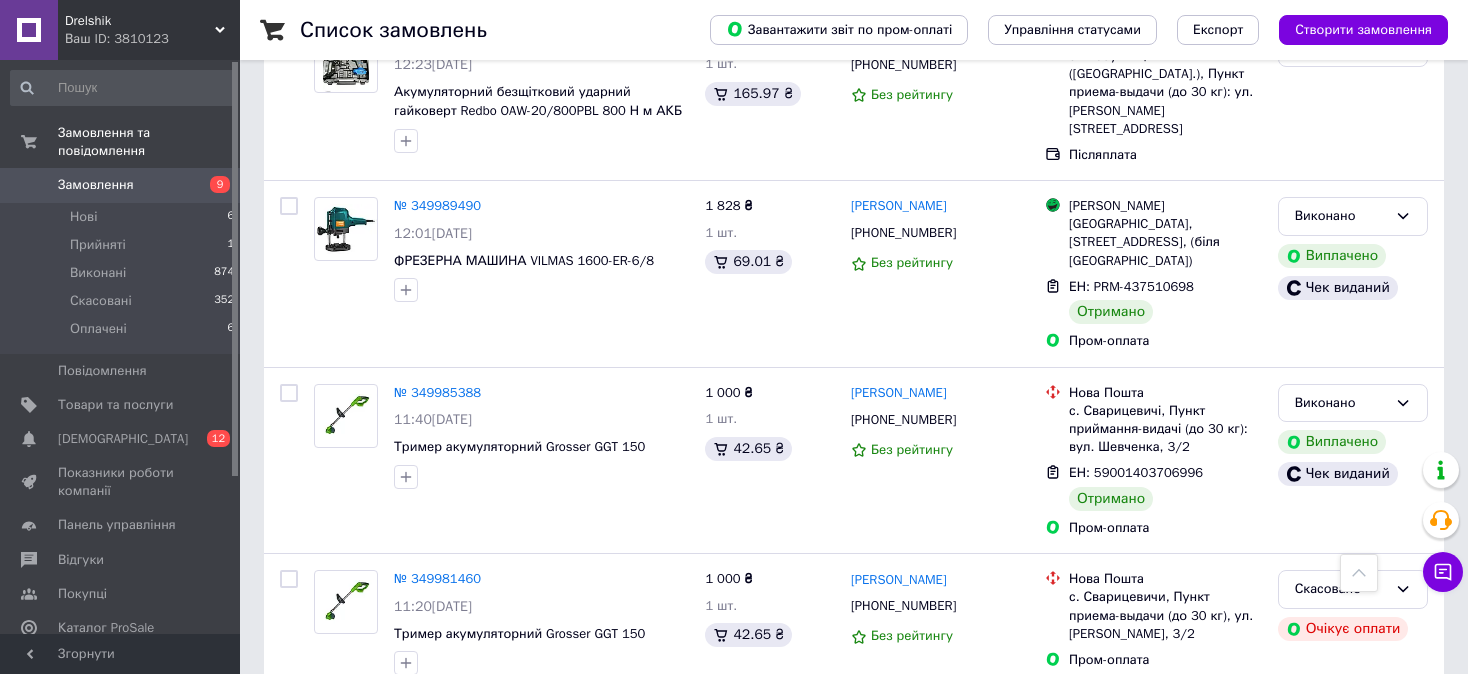 scroll, scrollTop: 2987, scrollLeft: 0, axis: vertical 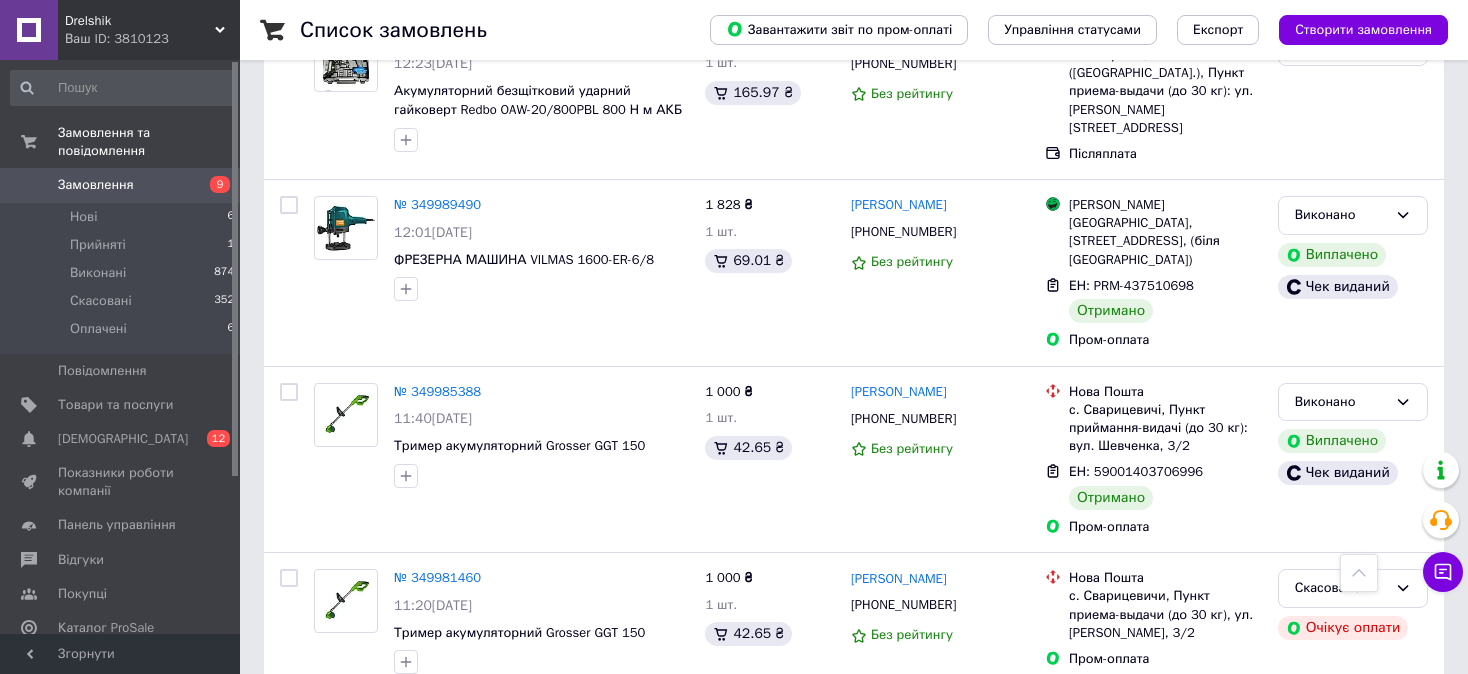 click on "2" at bounding box center [449, 735] 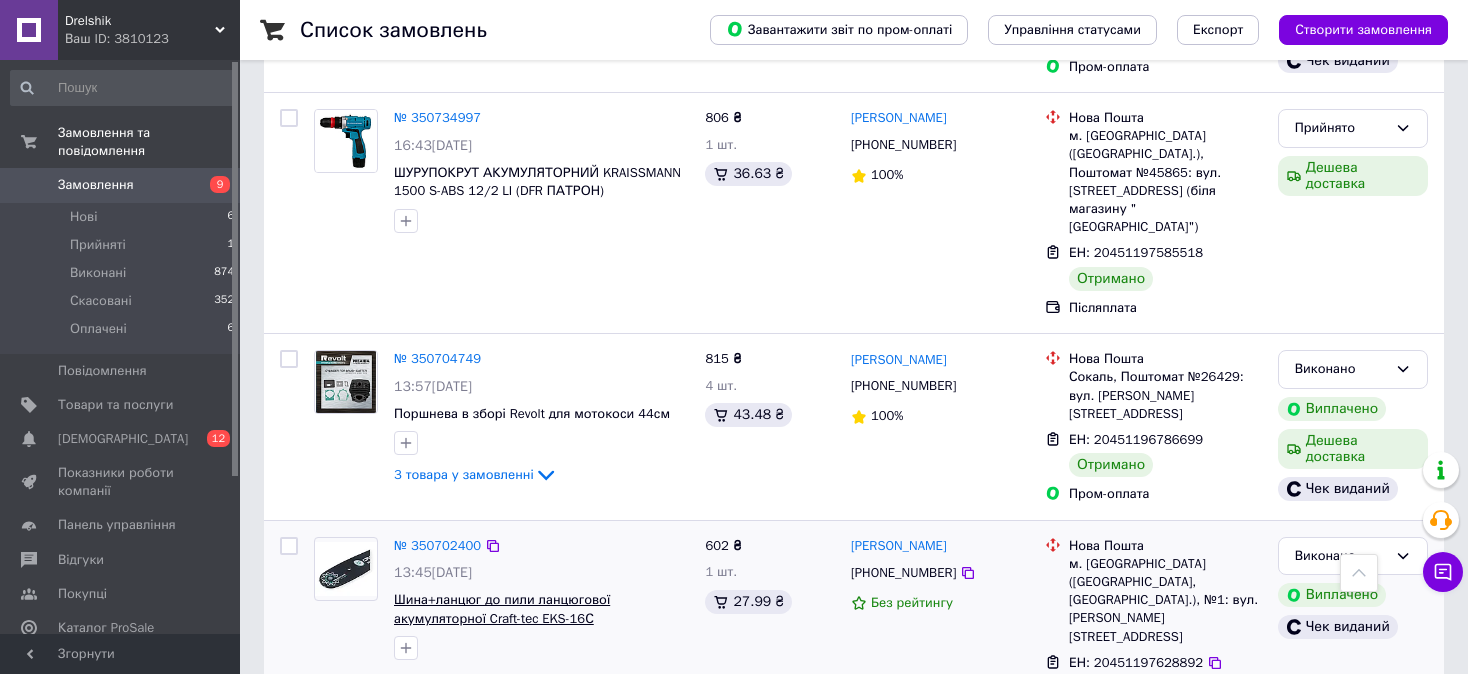 scroll, scrollTop: 1900, scrollLeft: 0, axis: vertical 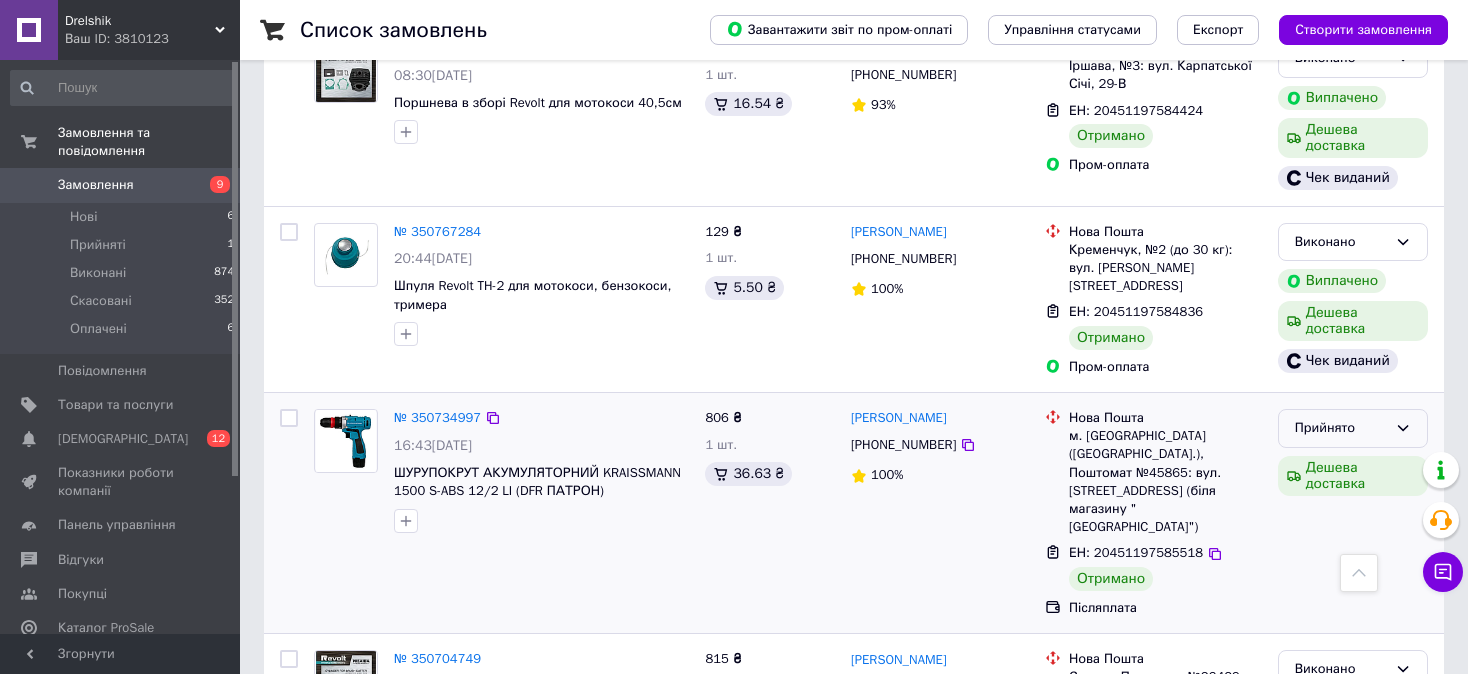 click 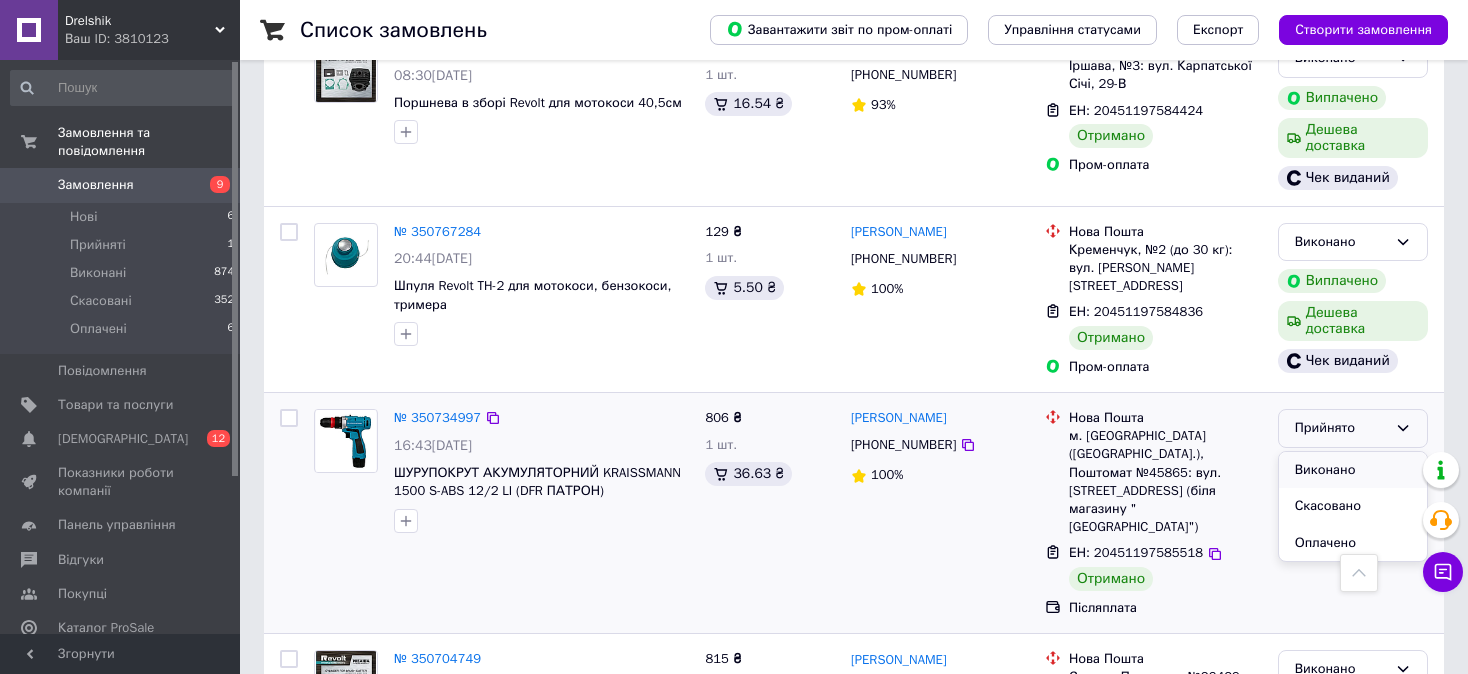 click on "Виконано" at bounding box center [1353, 470] 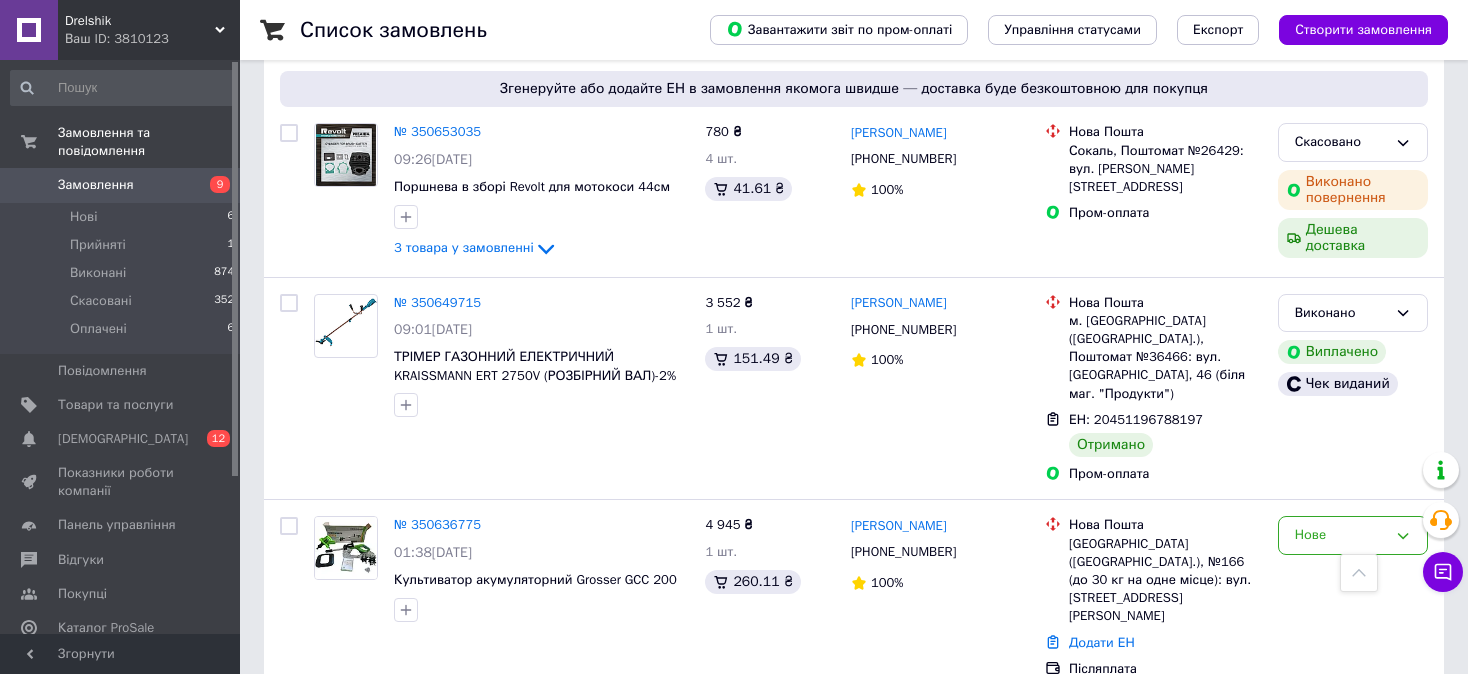 scroll, scrollTop: 3207, scrollLeft: 0, axis: vertical 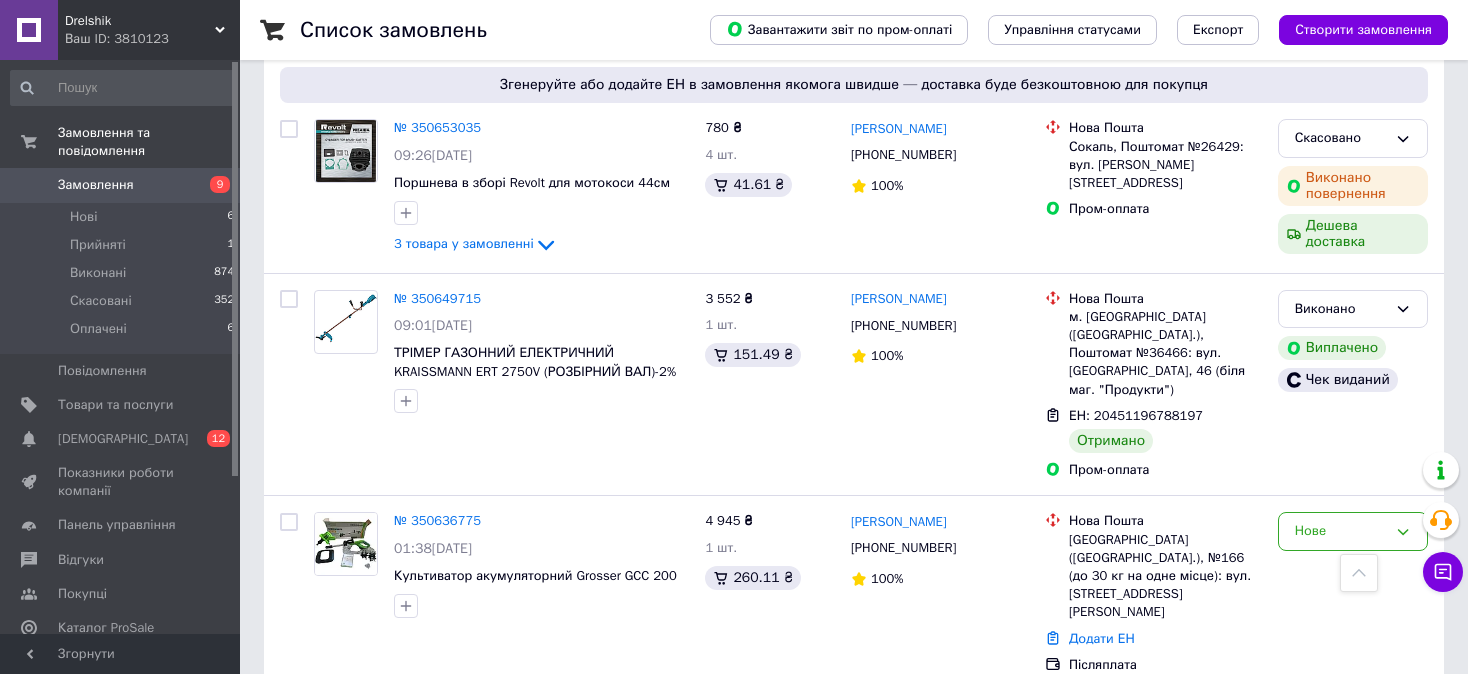 click on "1" at bounding box center [404, 904] 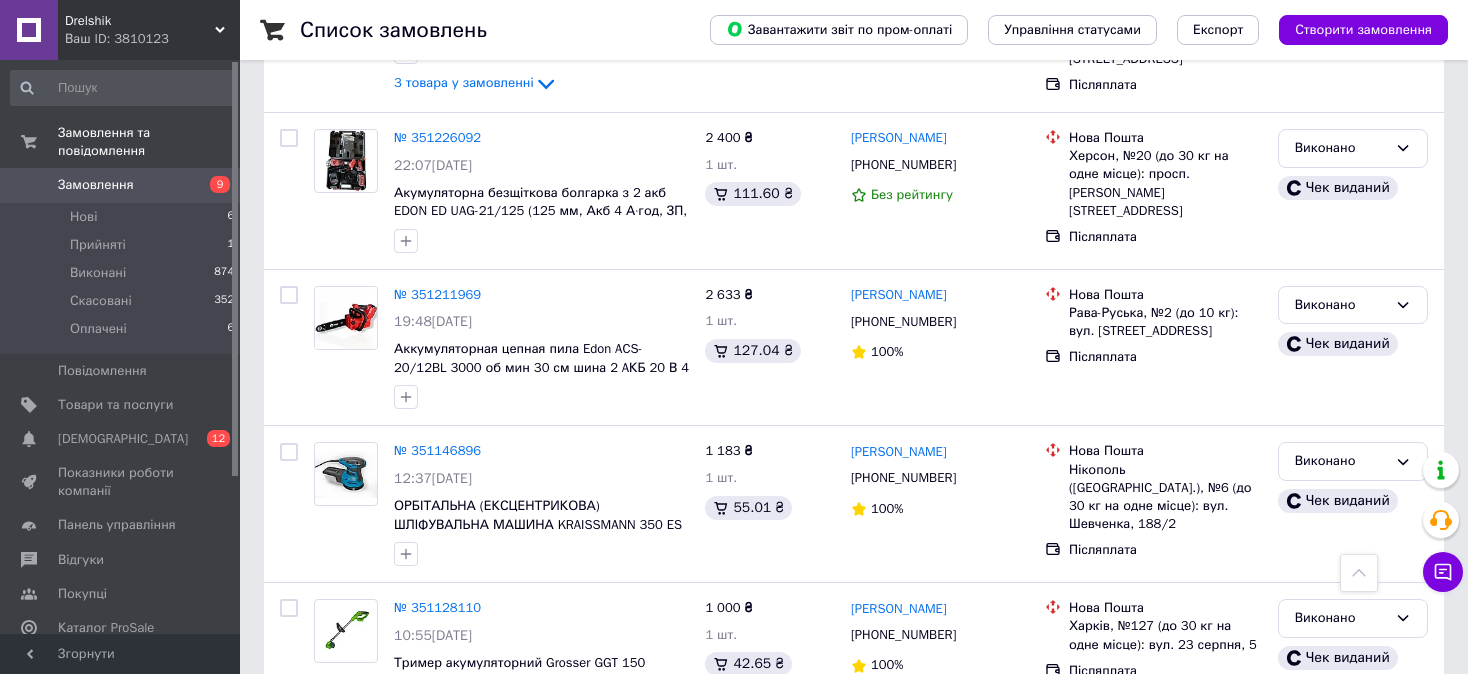 scroll, scrollTop: 3036, scrollLeft: 0, axis: vertical 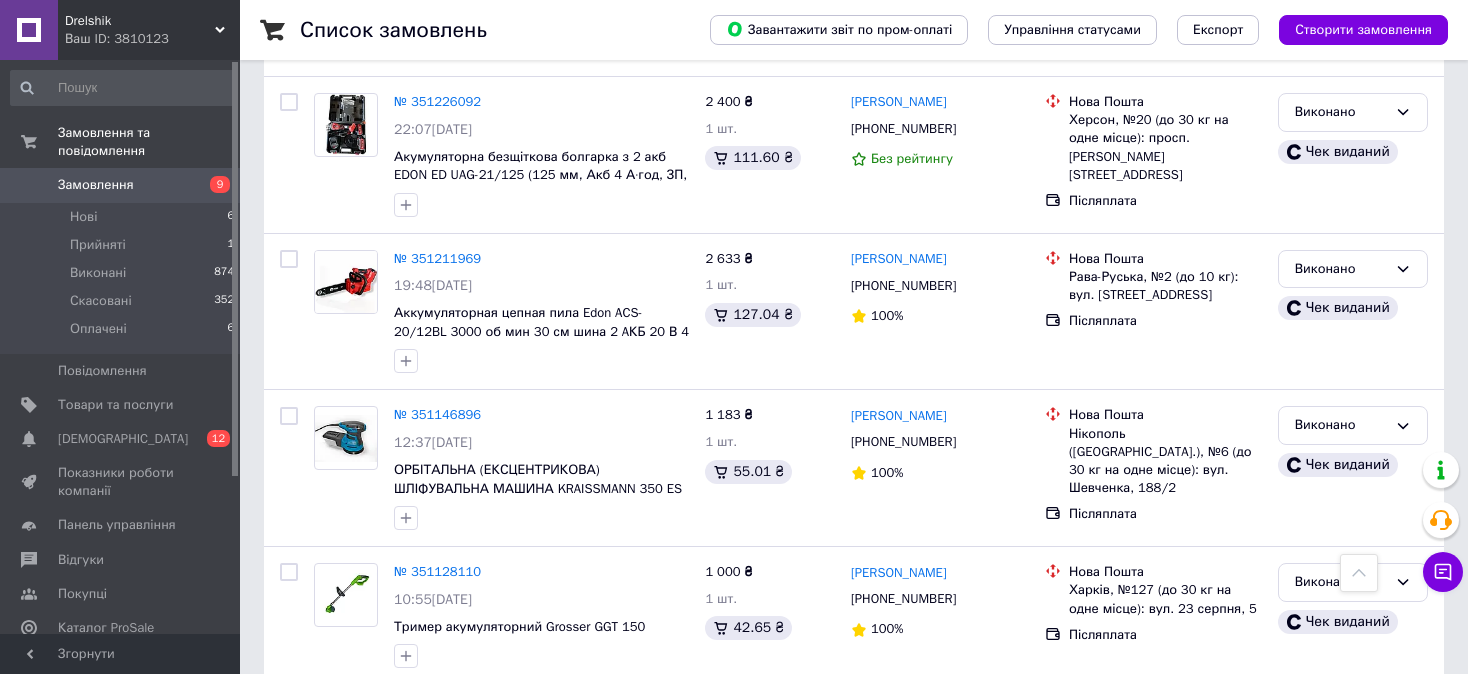 click on "2" at bounding box center (327, 729) 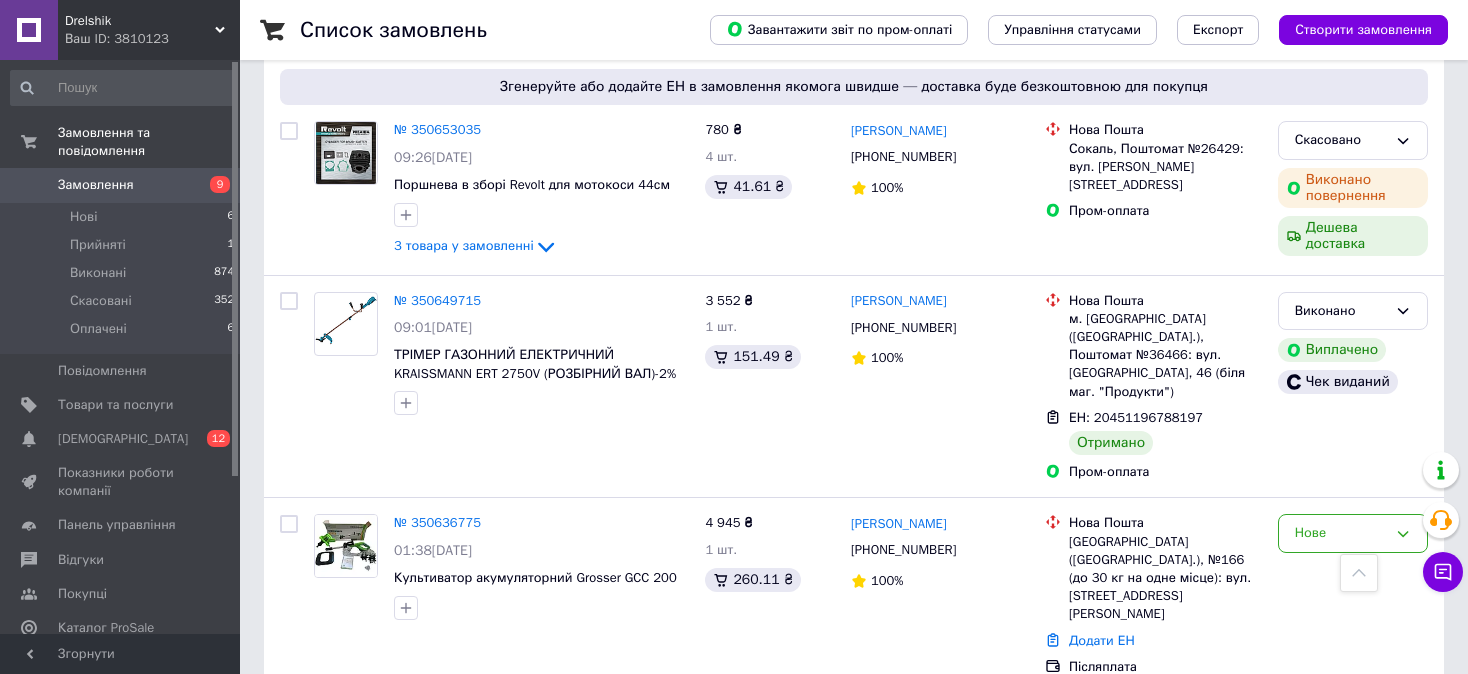 scroll, scrollTop: 3207, scrollLeft: 0, axis: vertical 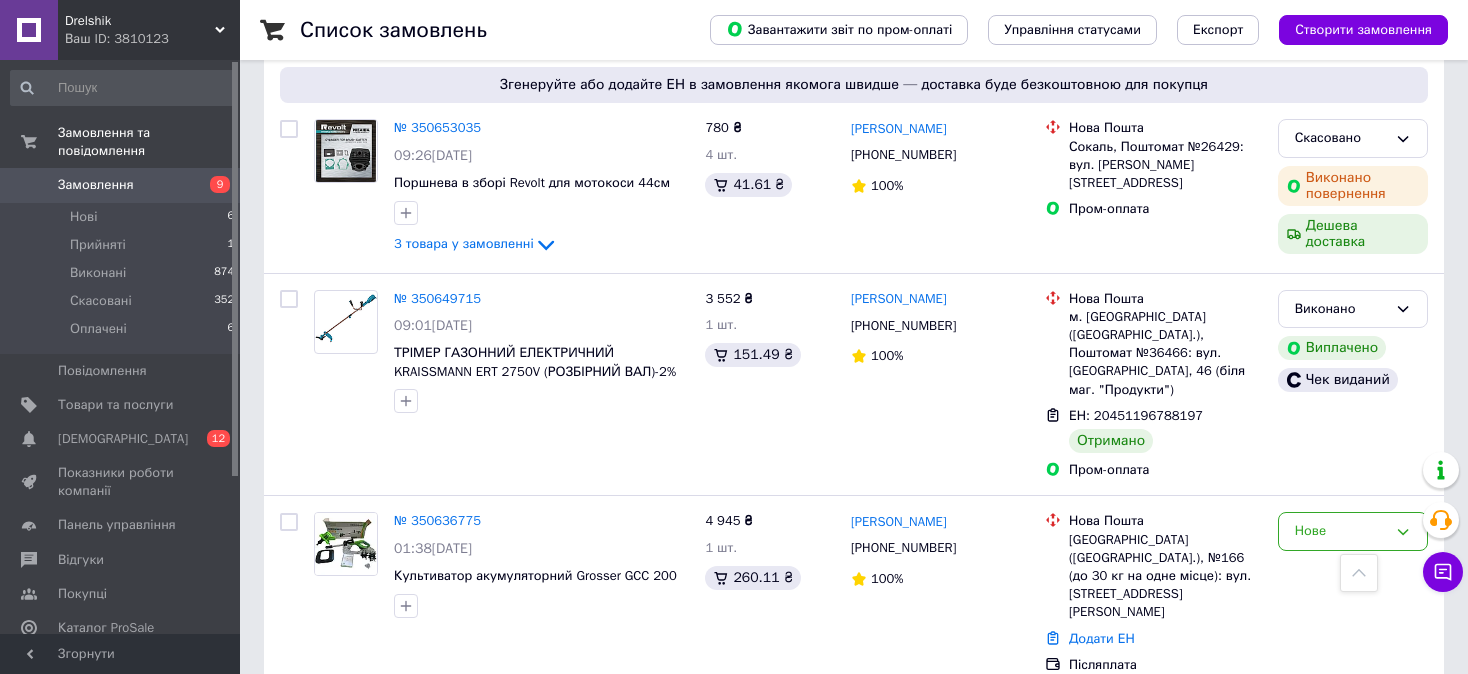 click on "3" at bounding box center [494, 904] 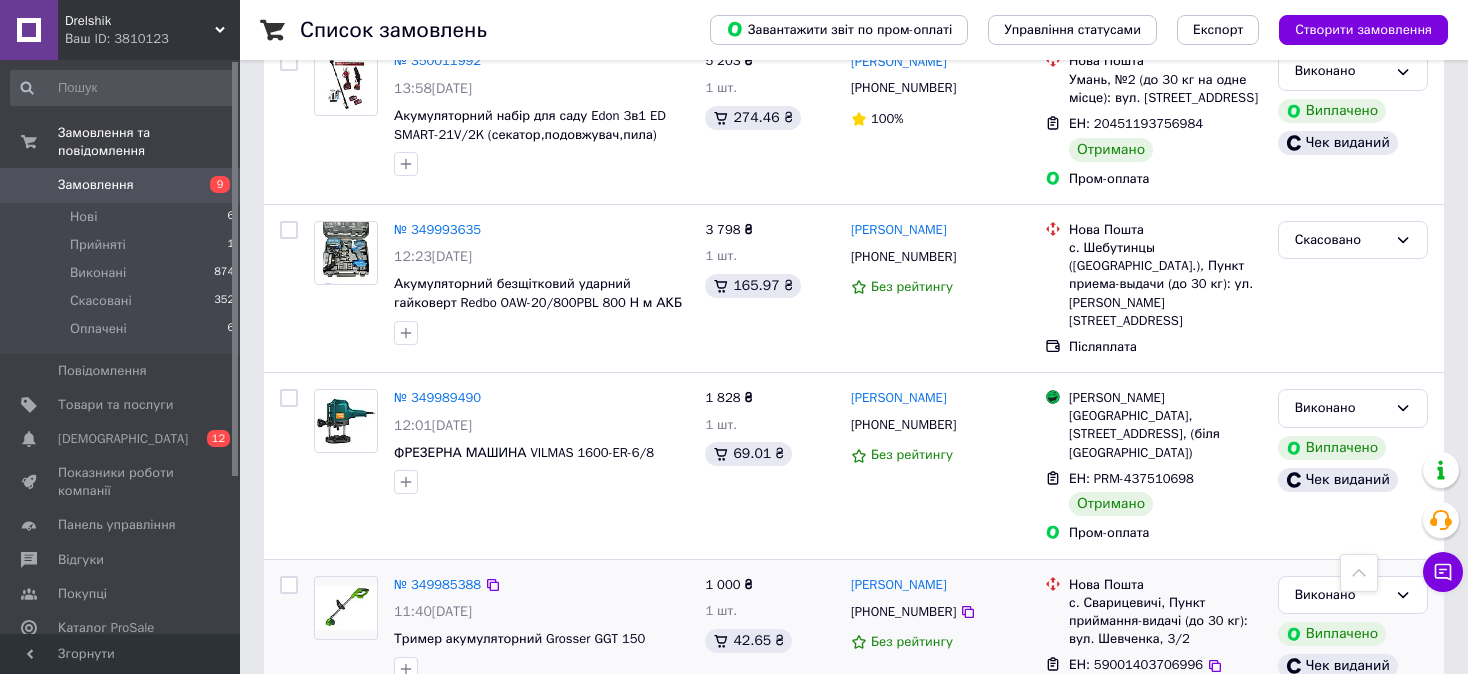 scroll, scrollTop: 2987, scrollLeft: 0, axis: vertical 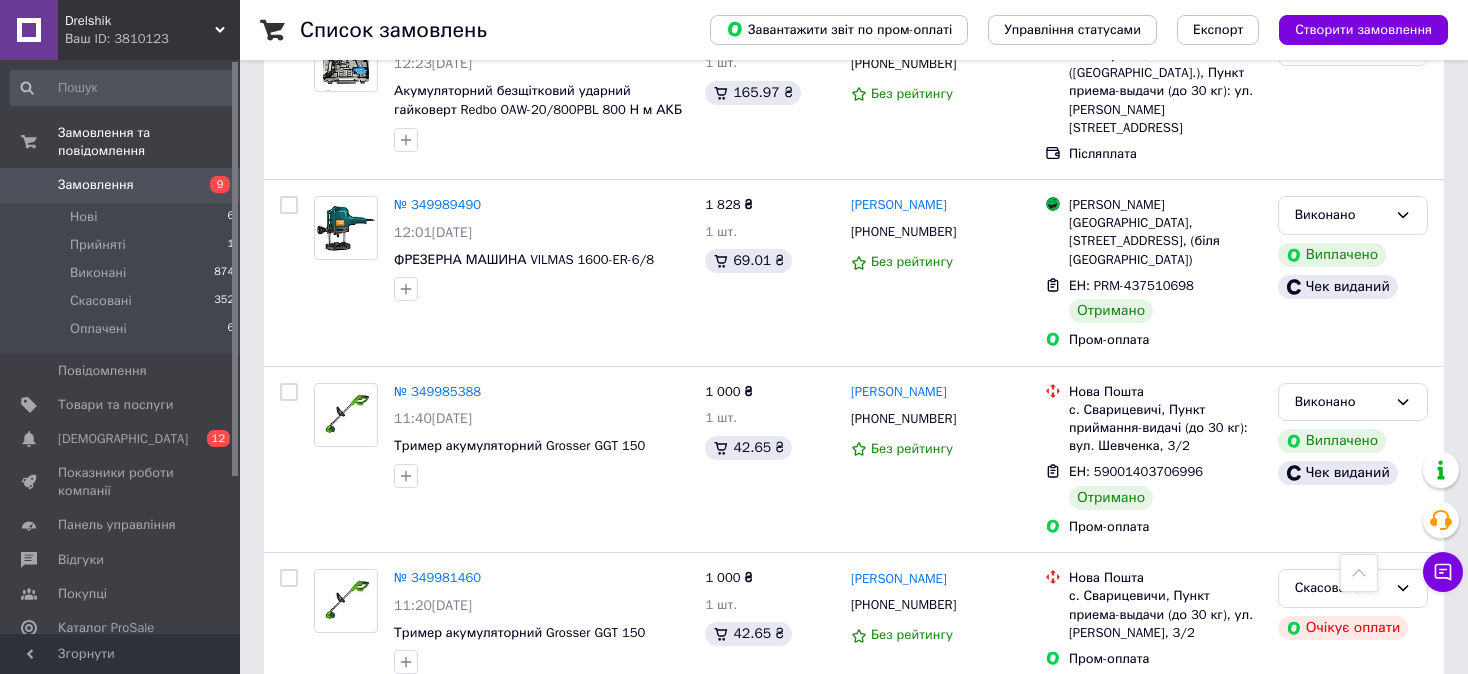click on "2" at bounding box center [449, 735] 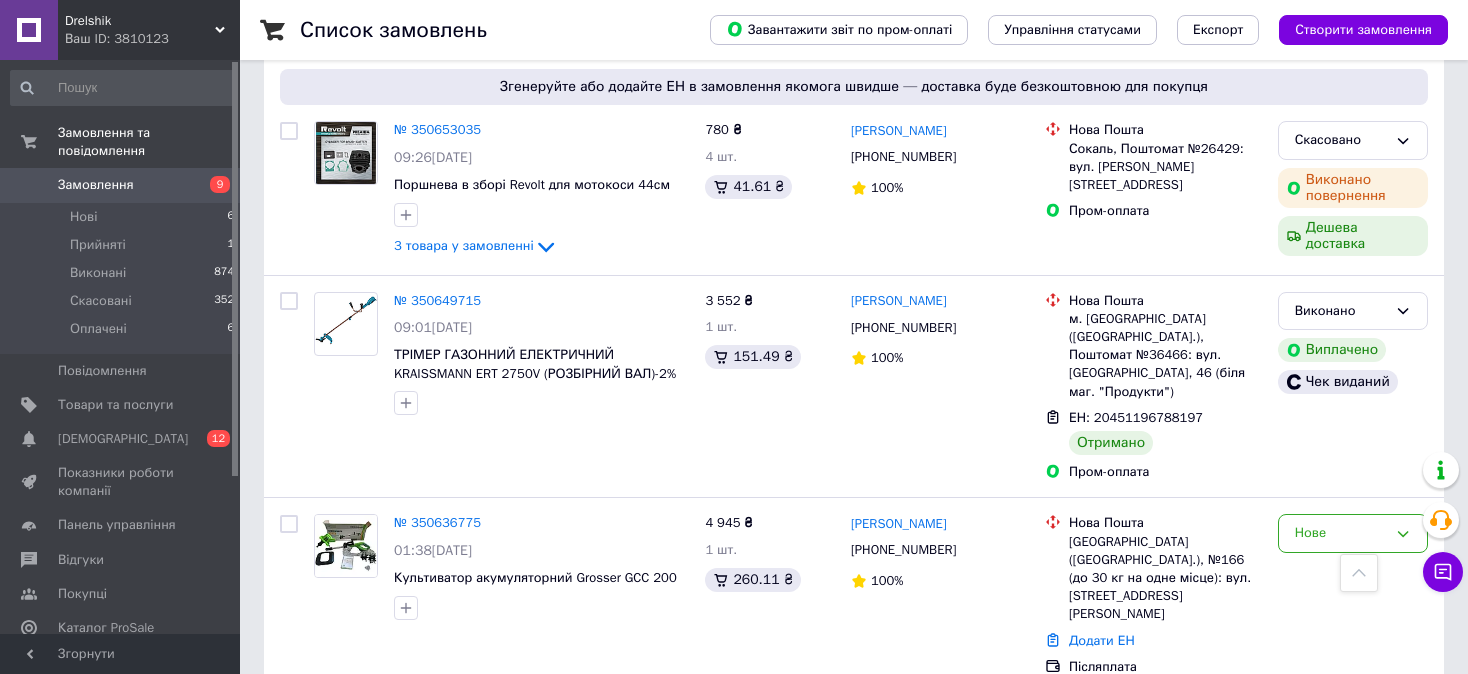 scroll, scrollTop: 3207, scrollLeft: 0, axis: vertical 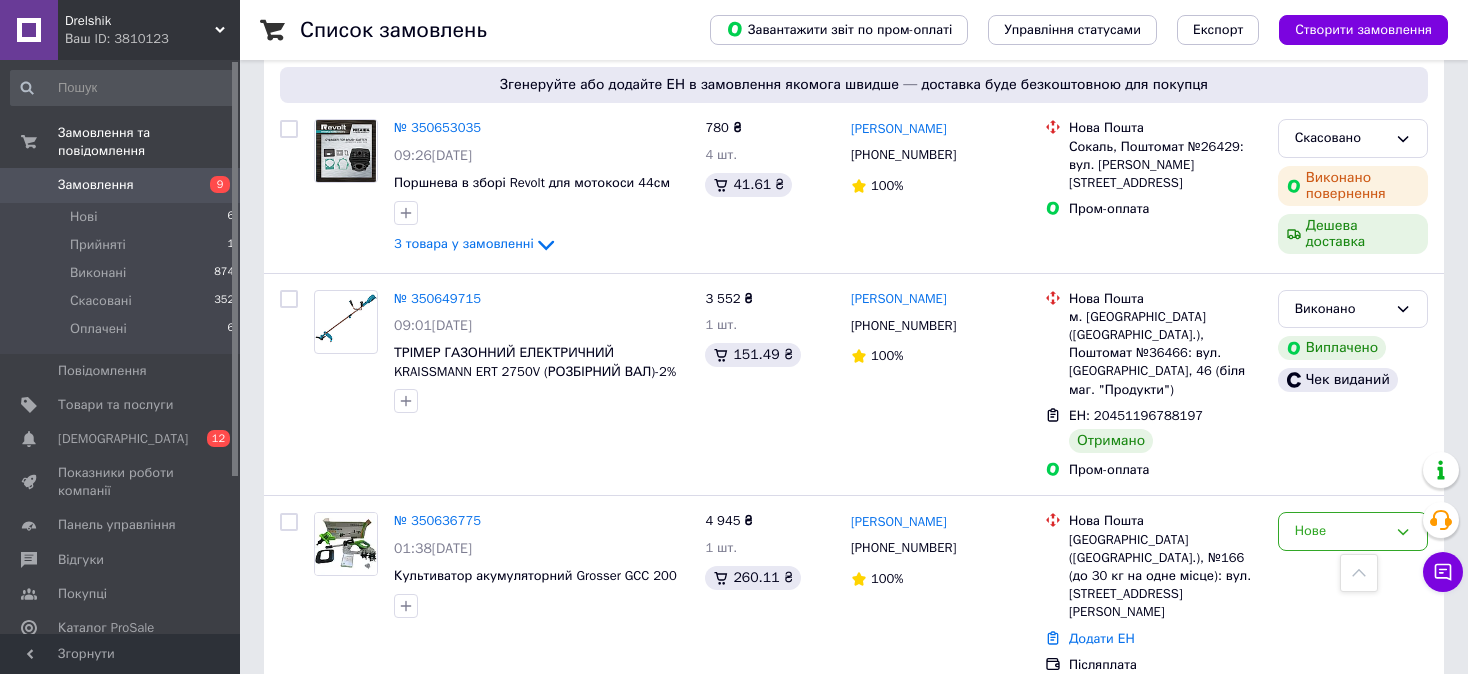 click on "1" at bounding box center (404, 904) 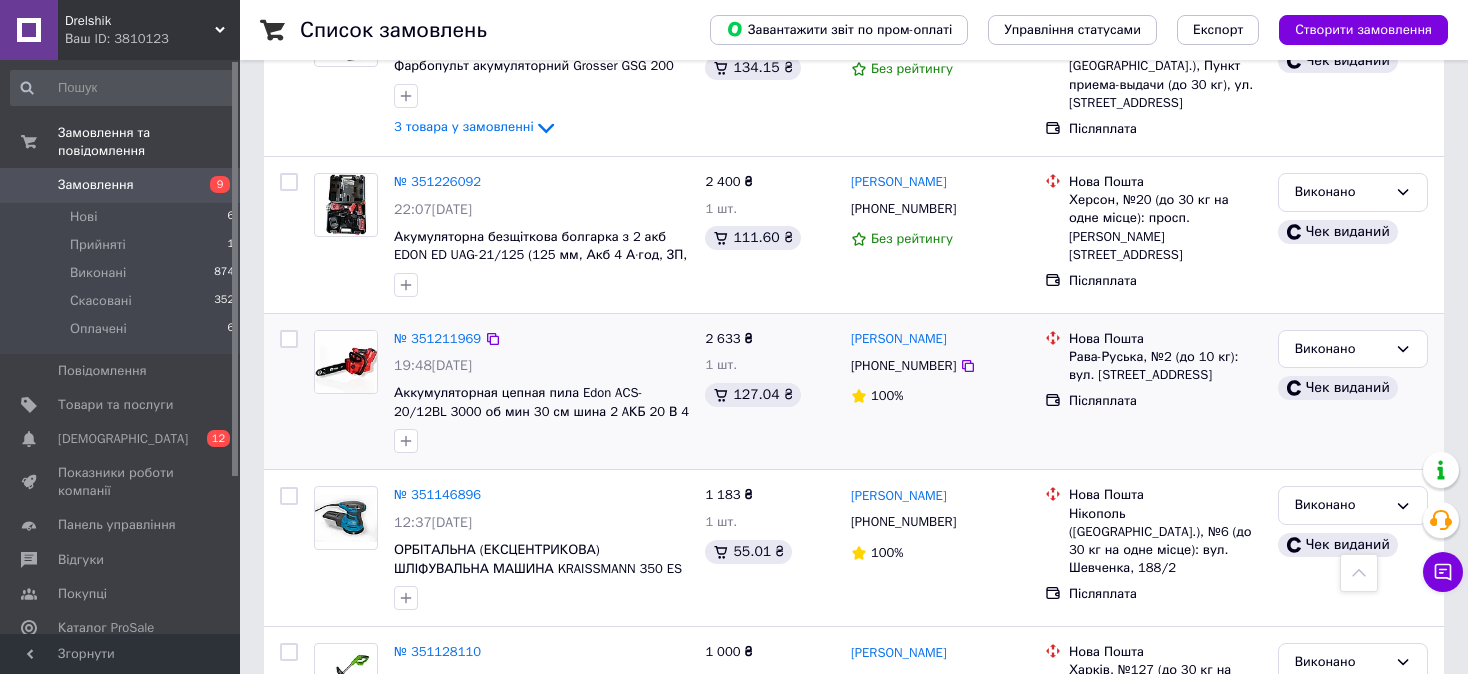 scroll, scrollTop: 3036, scrollLeft: 0, axis: vertical 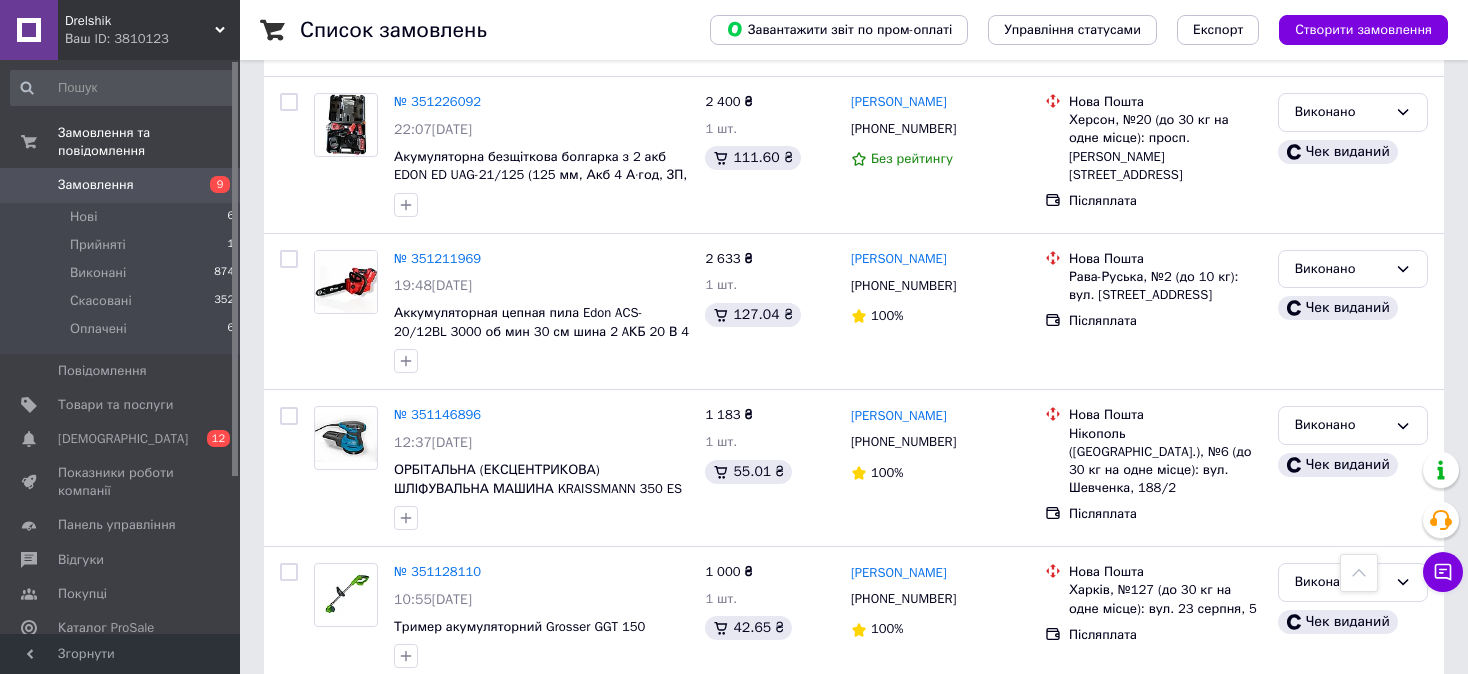 click on "2" at bounding box center [327, 729] 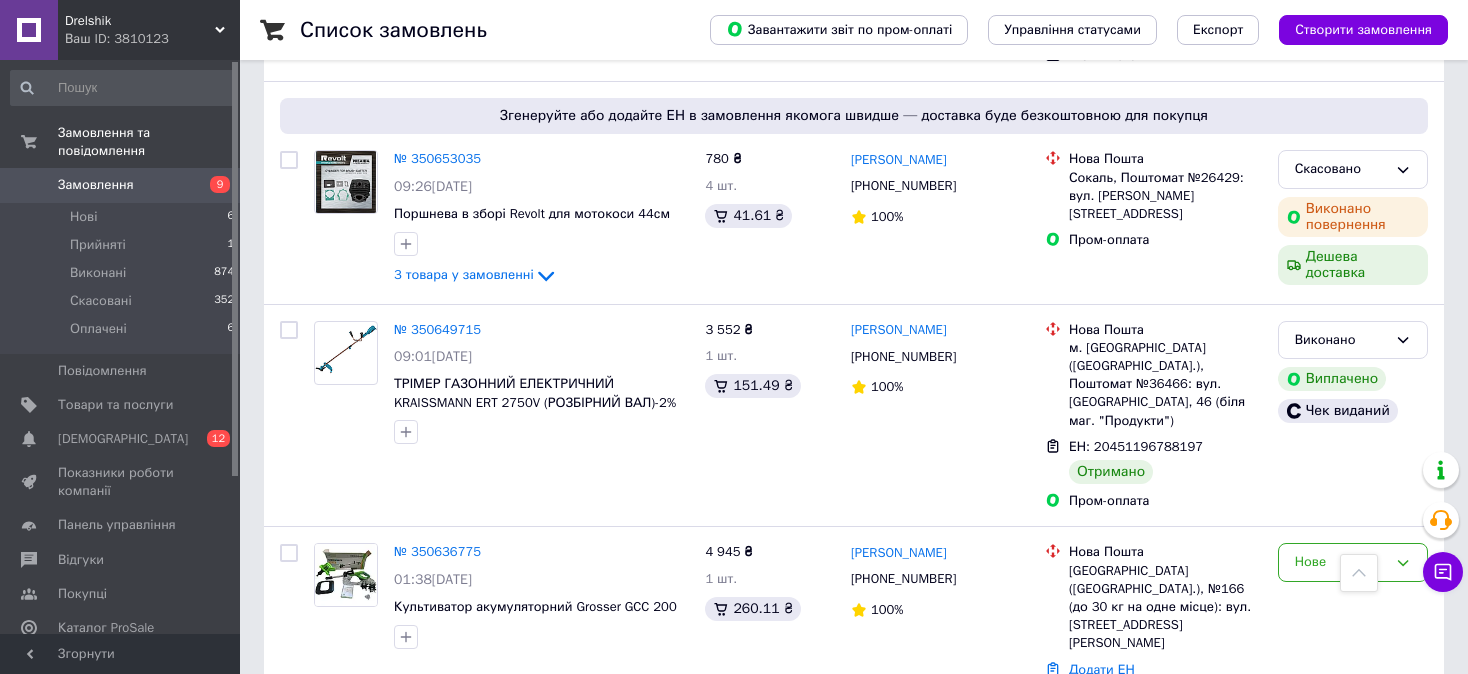 scroll, scrollTop: 3207, scrollLeft: 0, axis: vertical 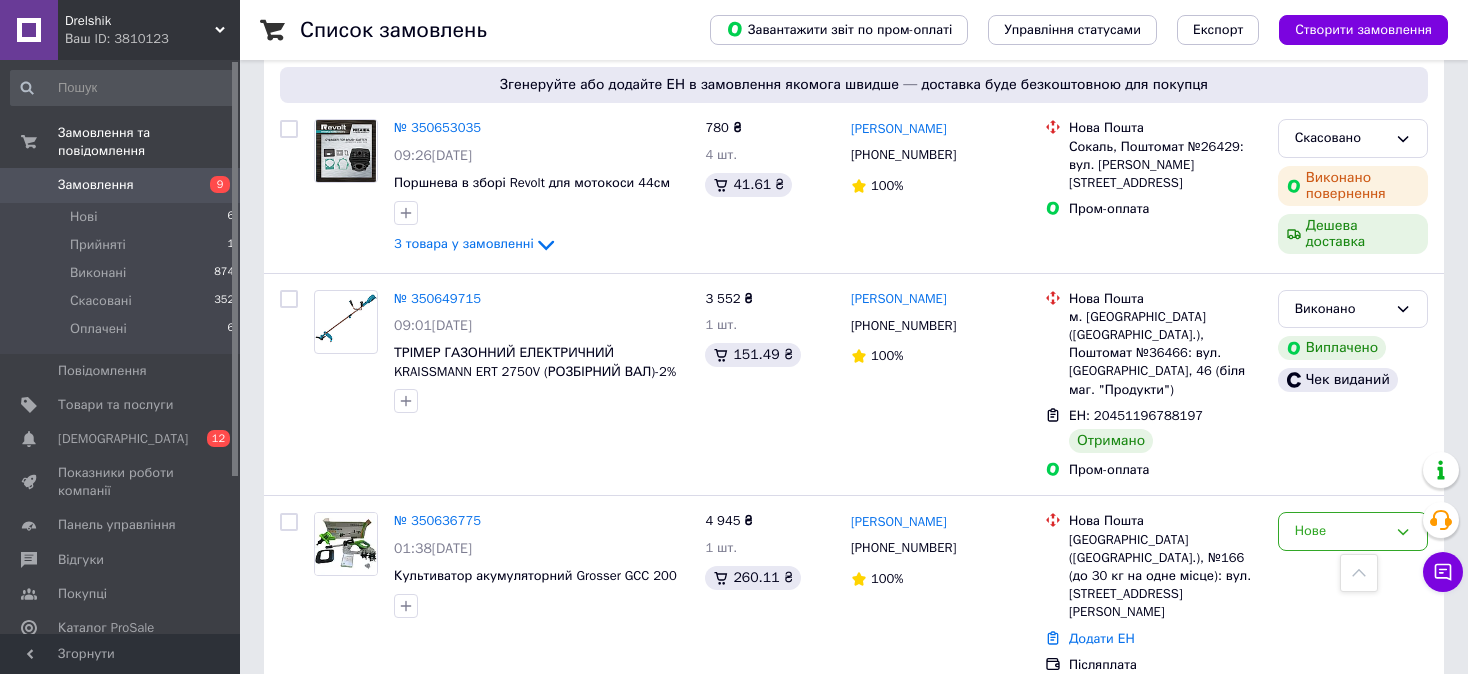 click on "3" at bounding box center [494, 904] 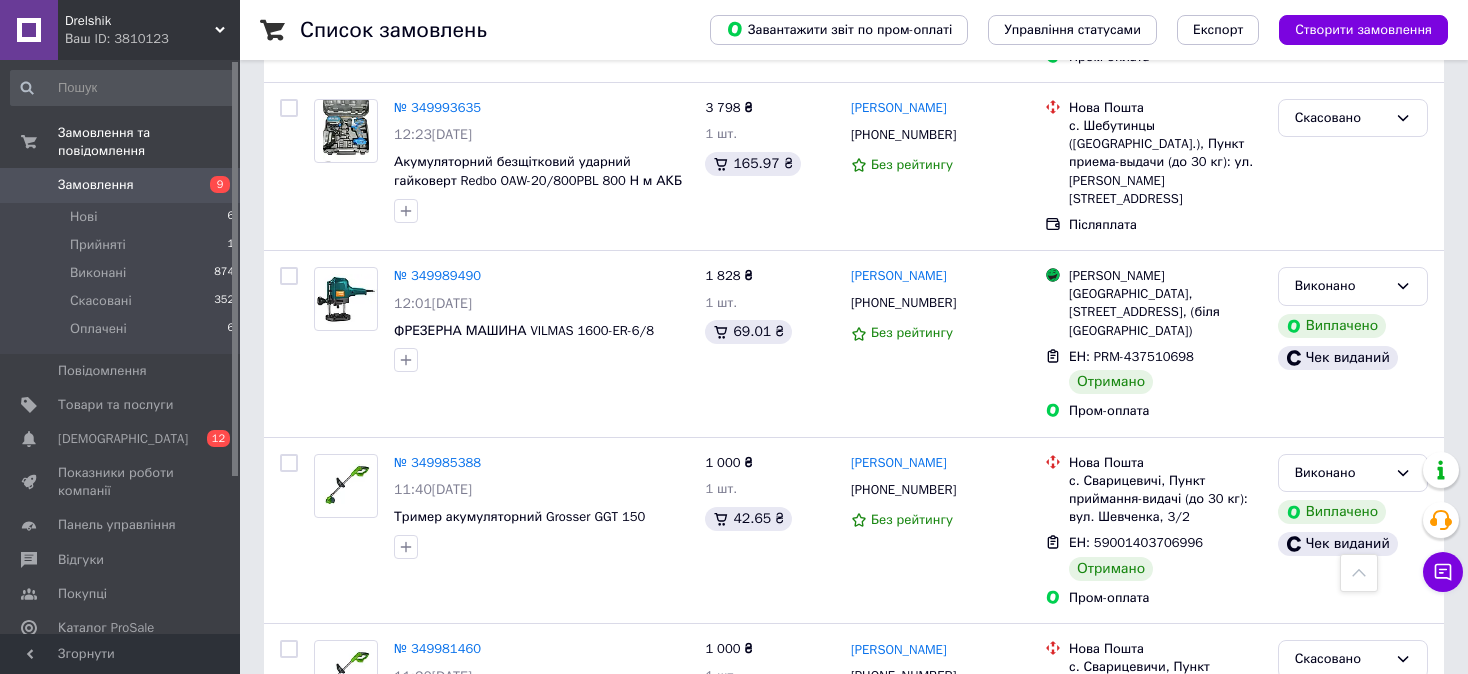 scroll, scrollTop: 2987, scrollLeft: 0, axis: vertical 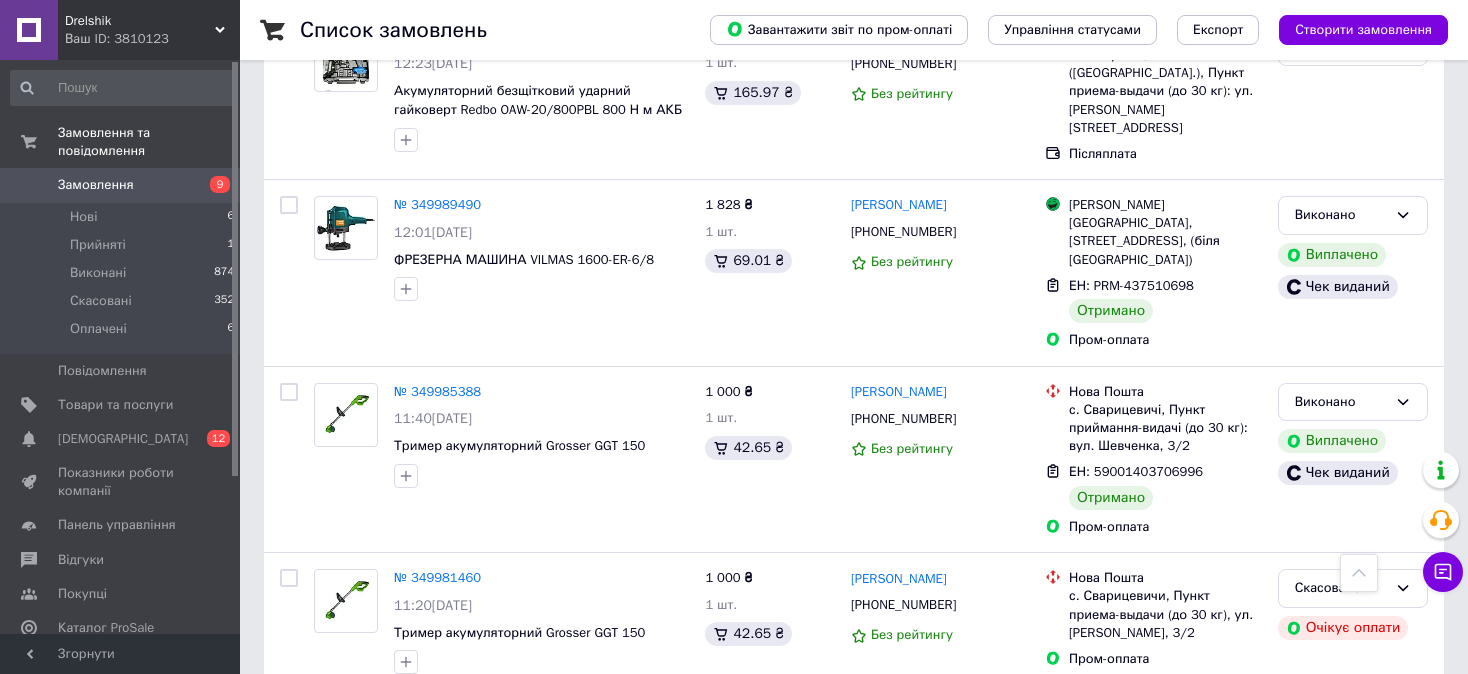 click on "1" at bounding box center [404, 735] 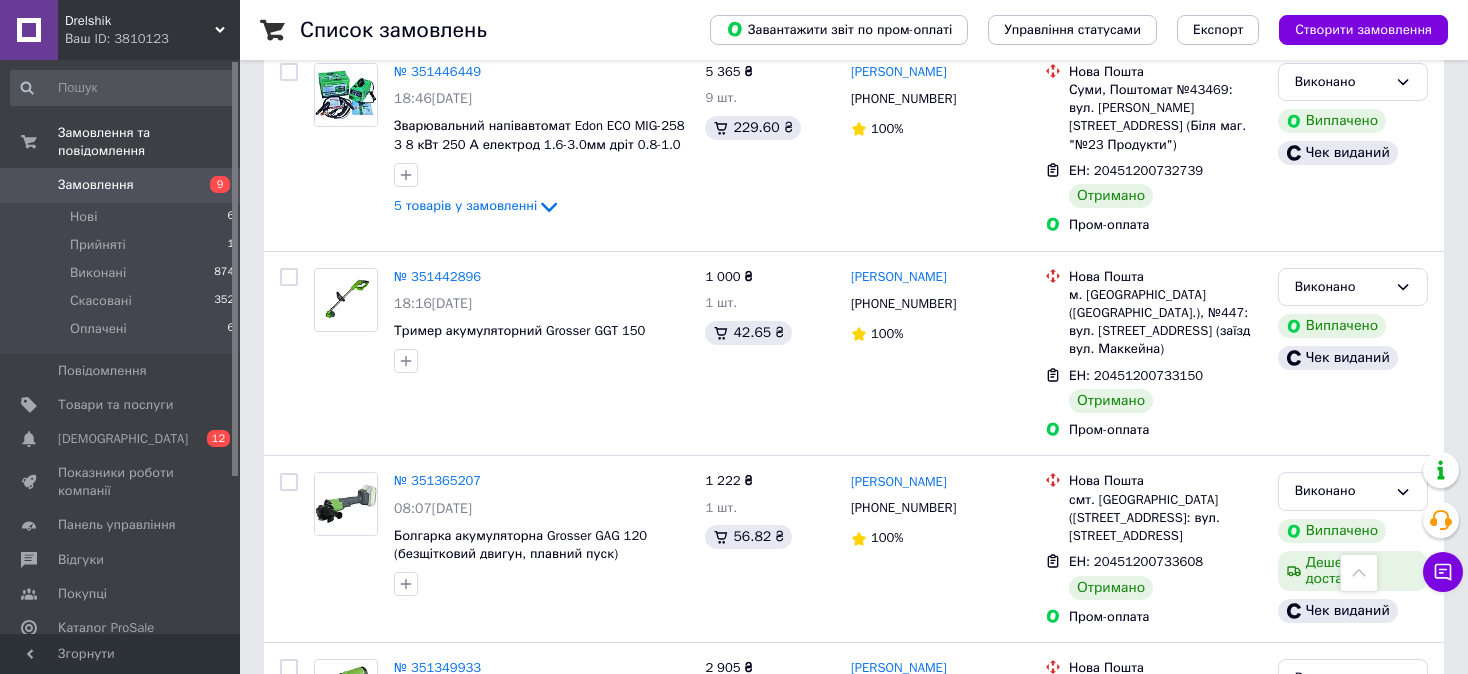 scroll, scrollTop: 3036, scrollLeft: 0, axis: vertical 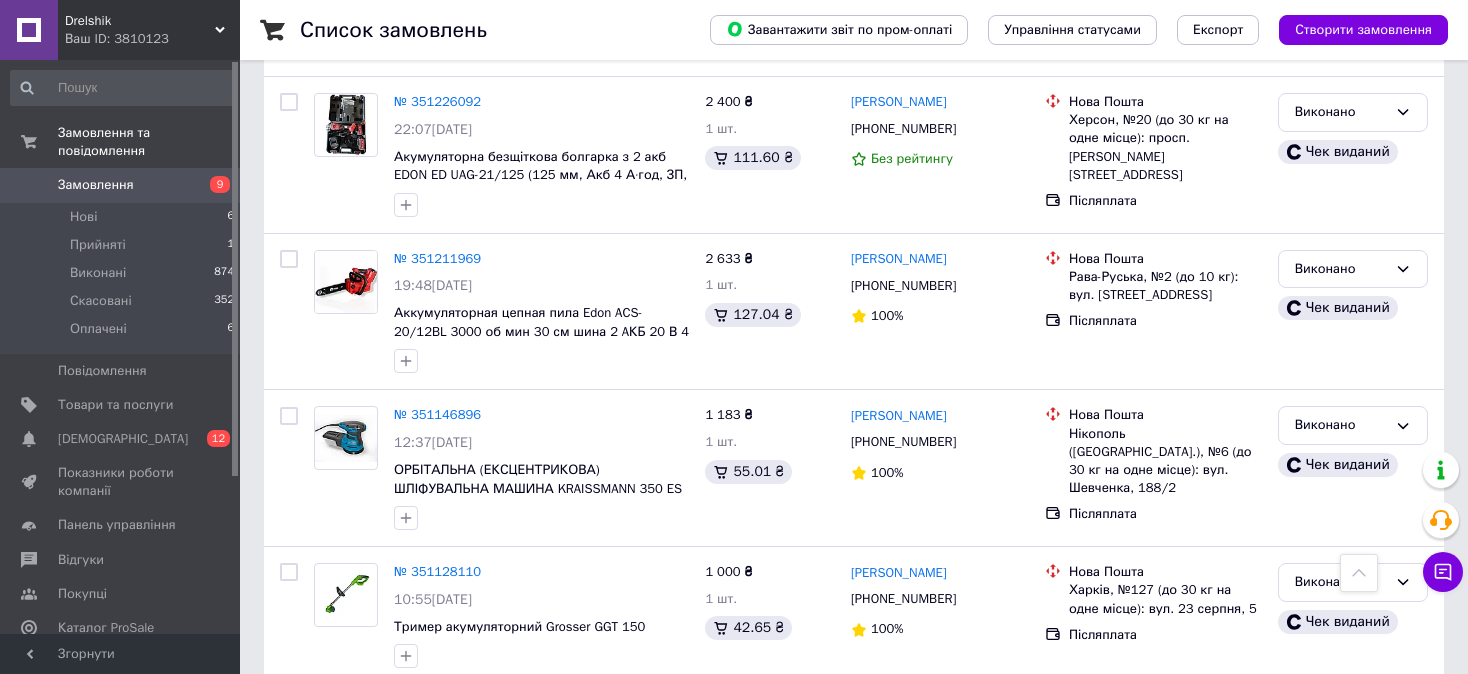 click on "2" at bounding box center (327, 729) 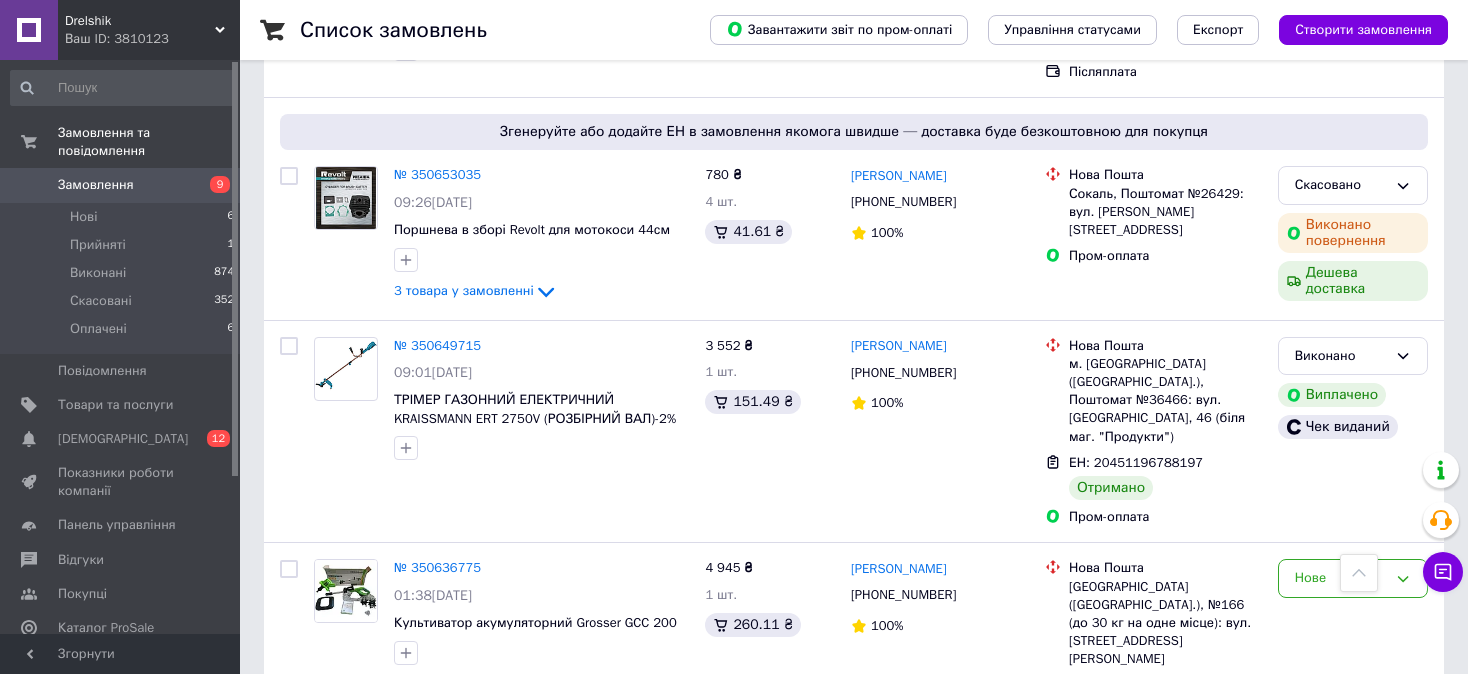 scroll, scrollTop: 3207, scrollLeft: 0, axis: vertical 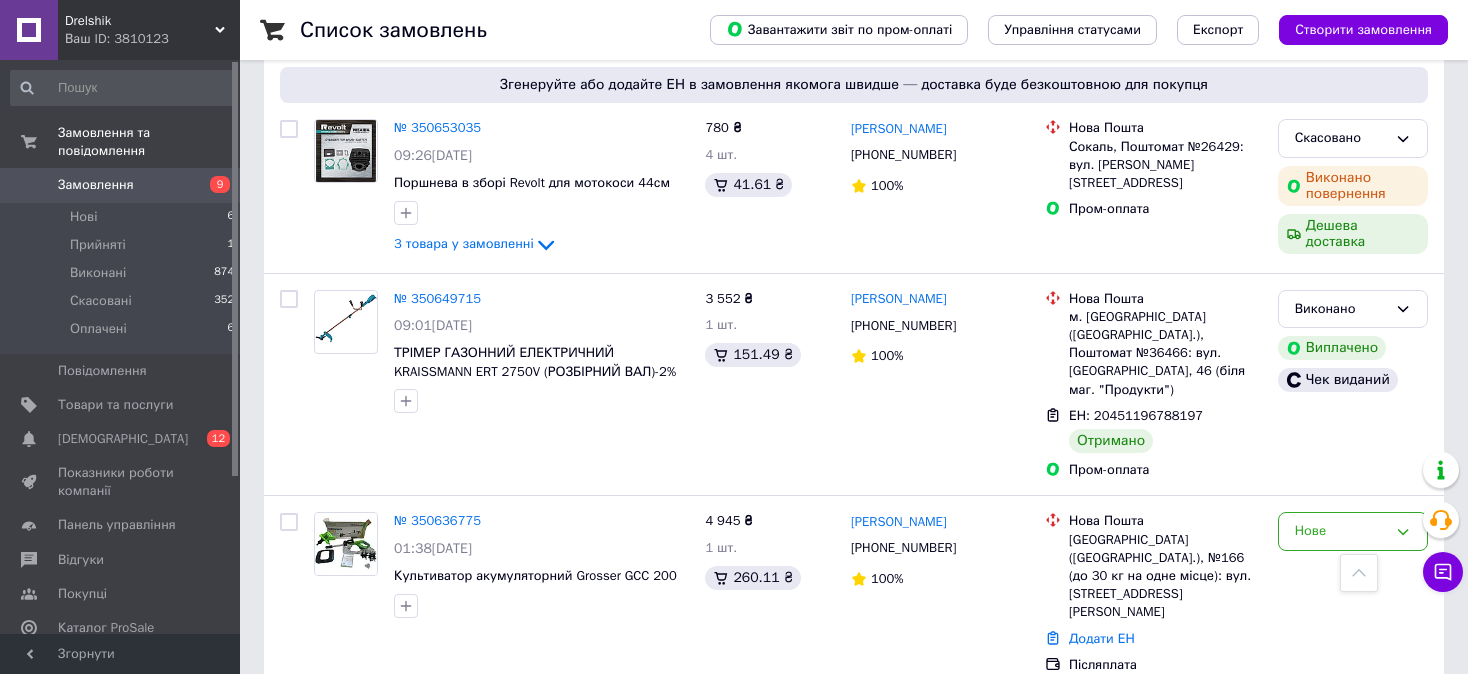 click on "3" at bounding box center (494, 904) 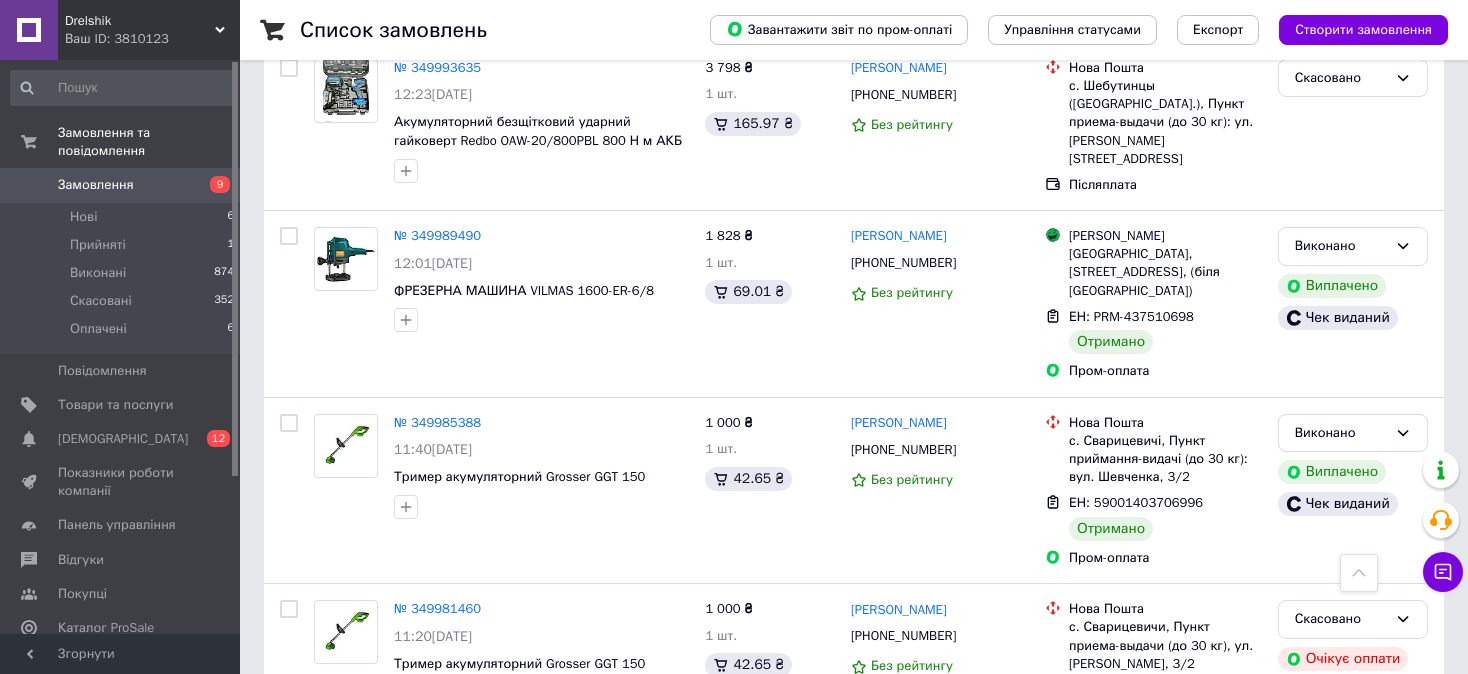 scroll, scrollTop: 2987, scrollLeft: 0, axis: vertical 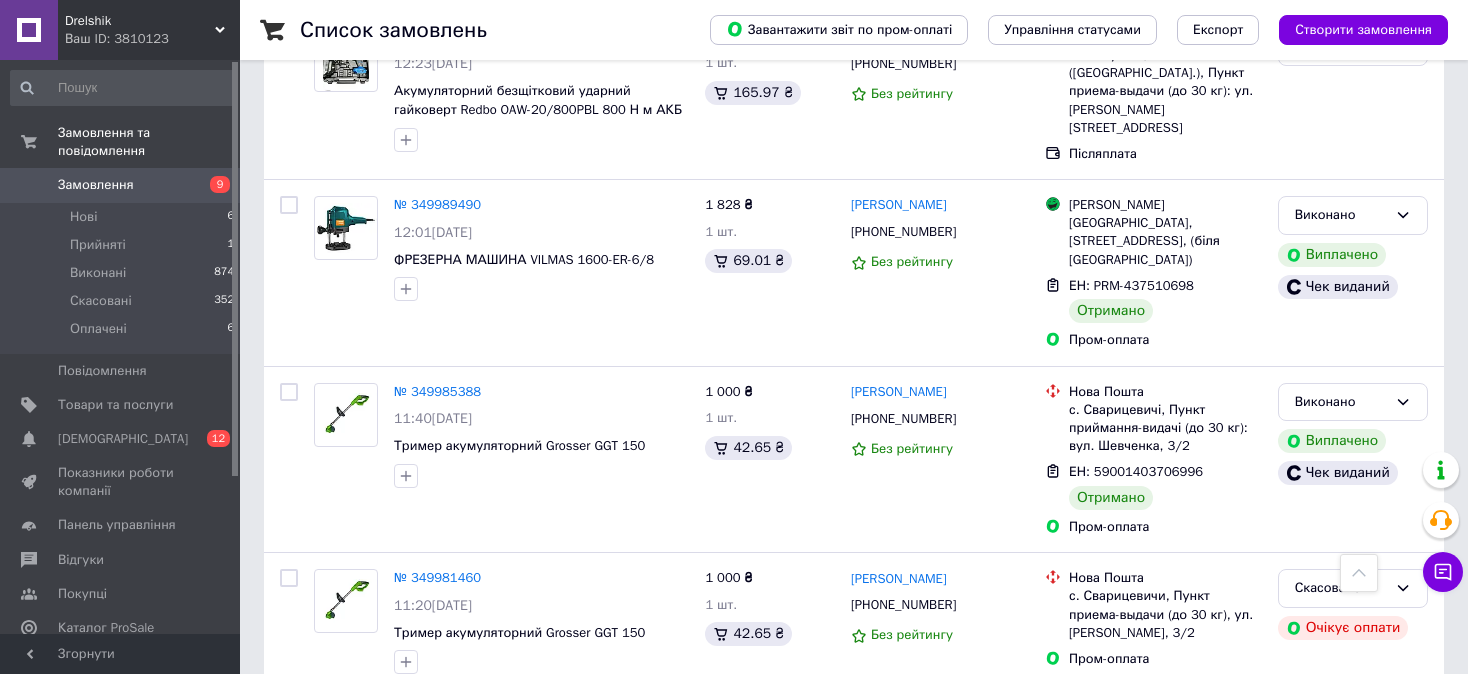 click on "4" at bounding box center [539, 735] 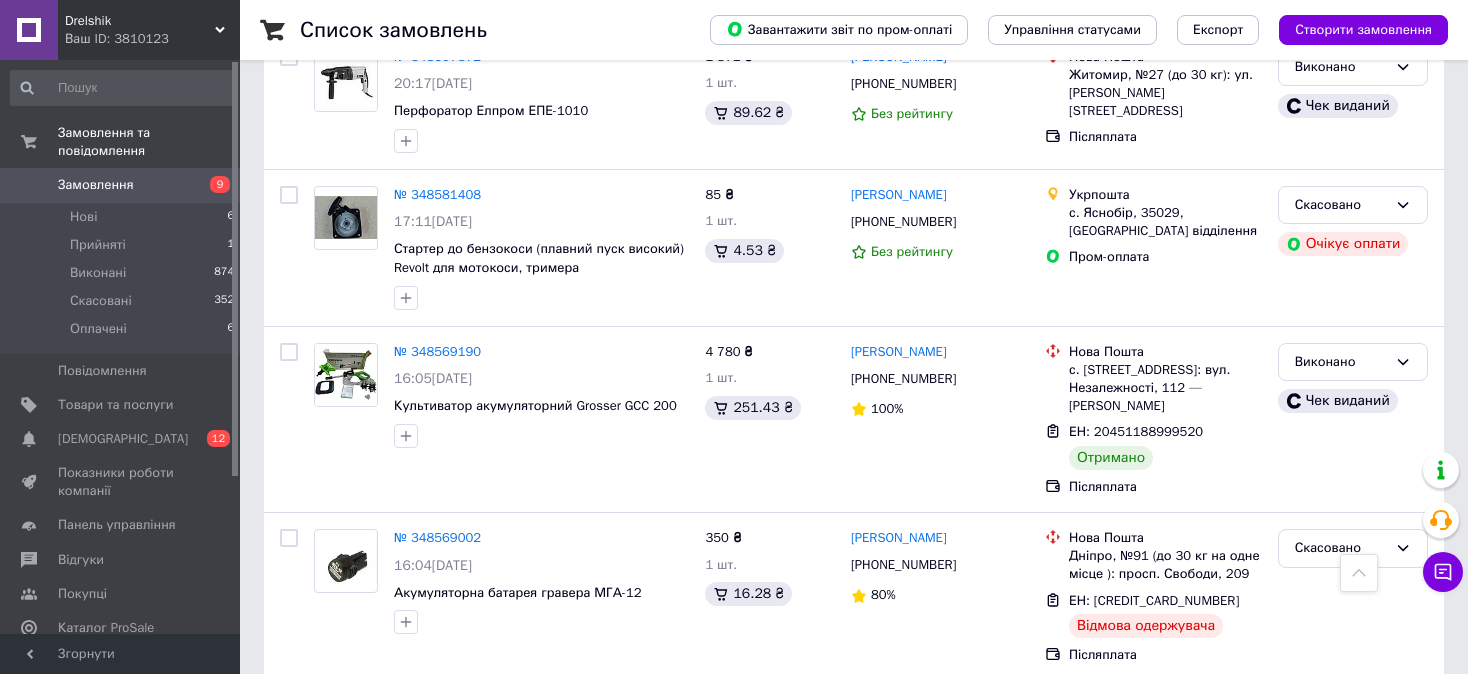 scroll, scrollTop: 3016, scrollLeft: 0, axis: vertical 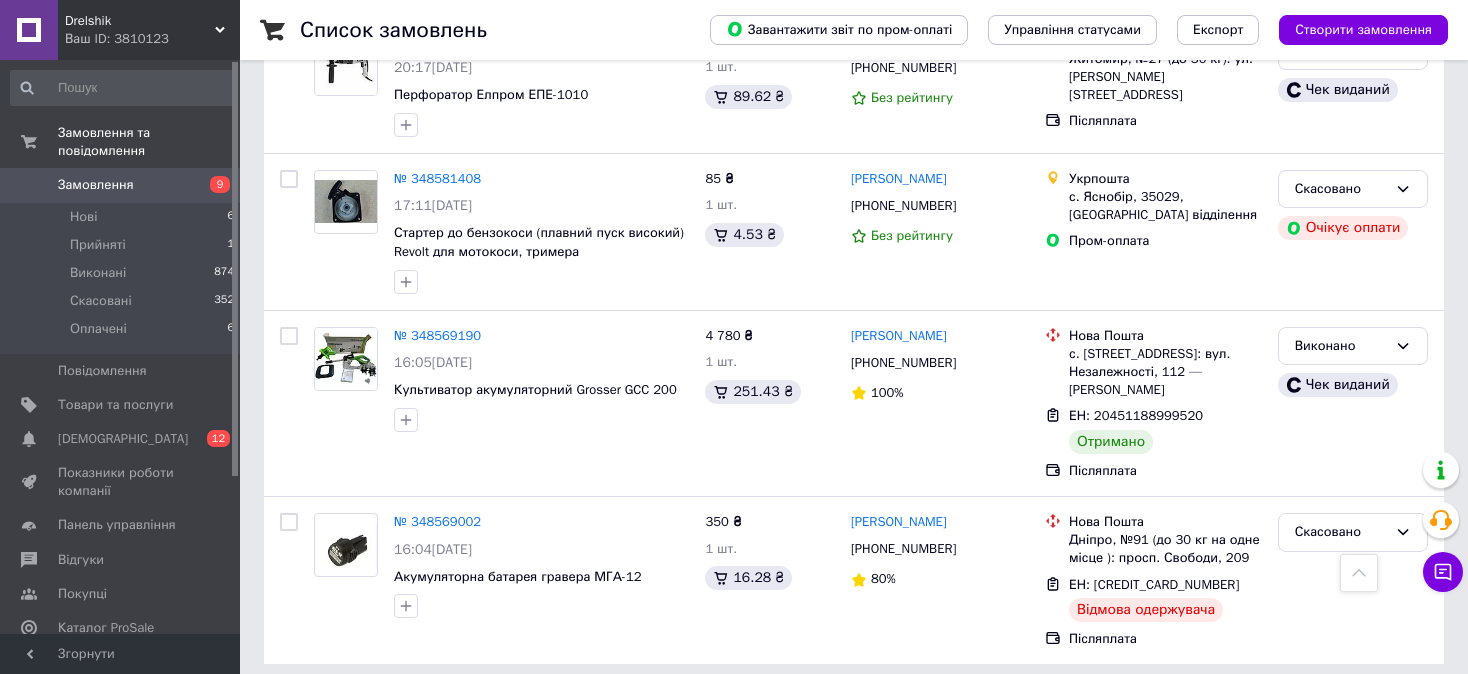 click on "2" at bounding box center (449, 709) 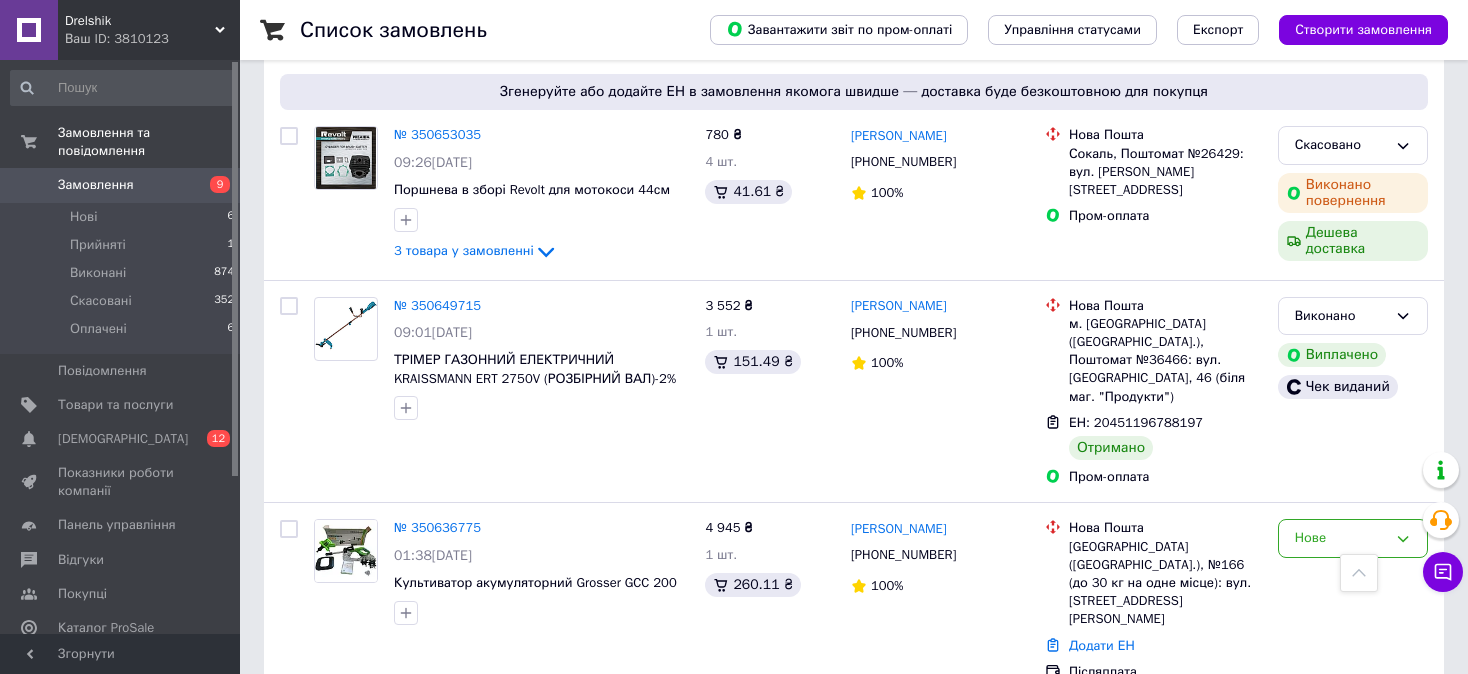 scroll, scrollTop: 3207, scrollLeft: 0, axis: vertical 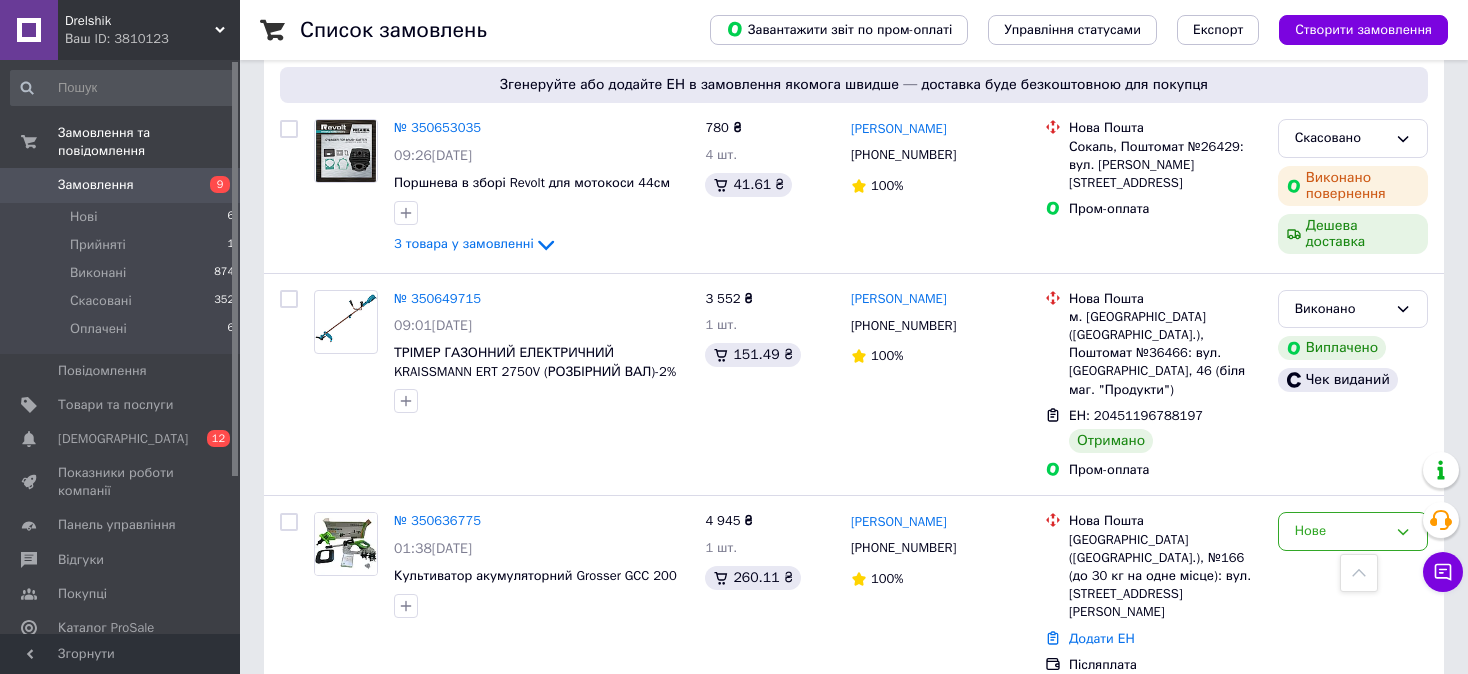 click on "1" at bounding box center [404, 904] 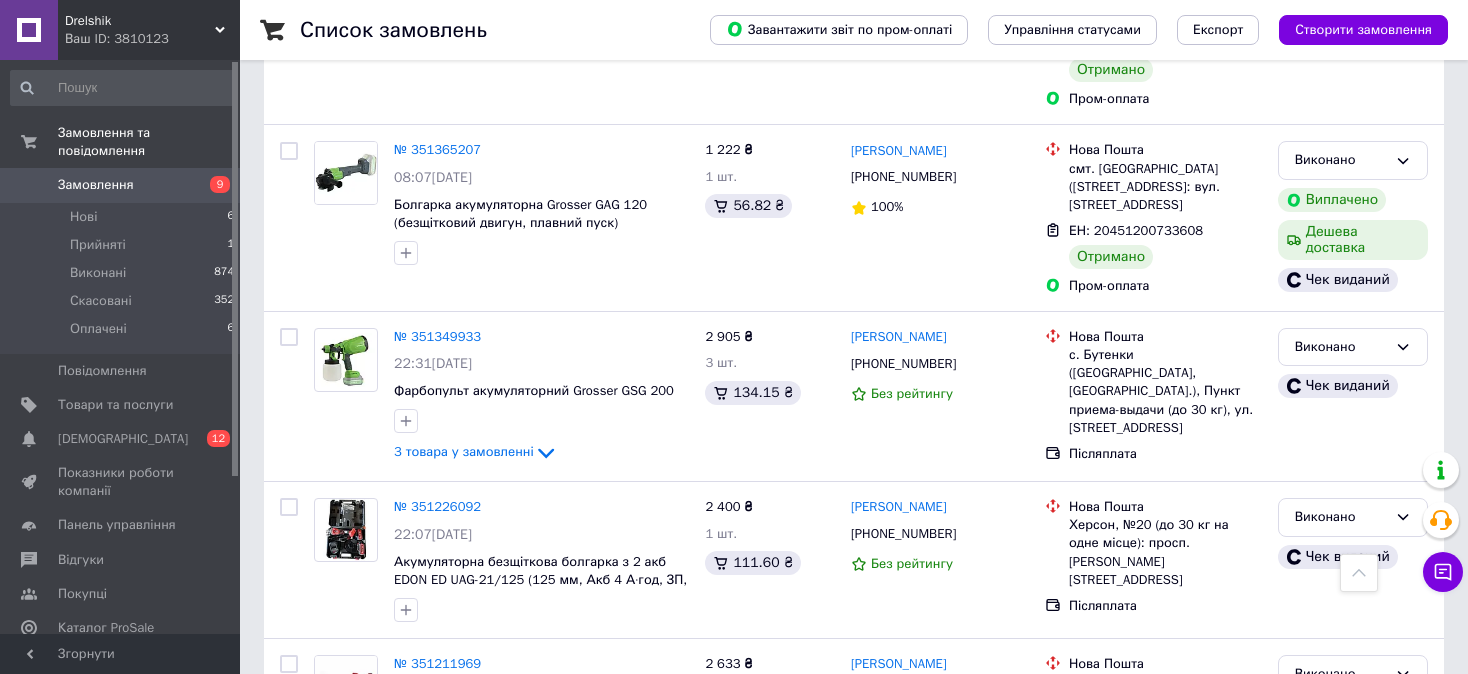 scroll, scrollTop: 3036, scrollLeft: 0, axis: vertical 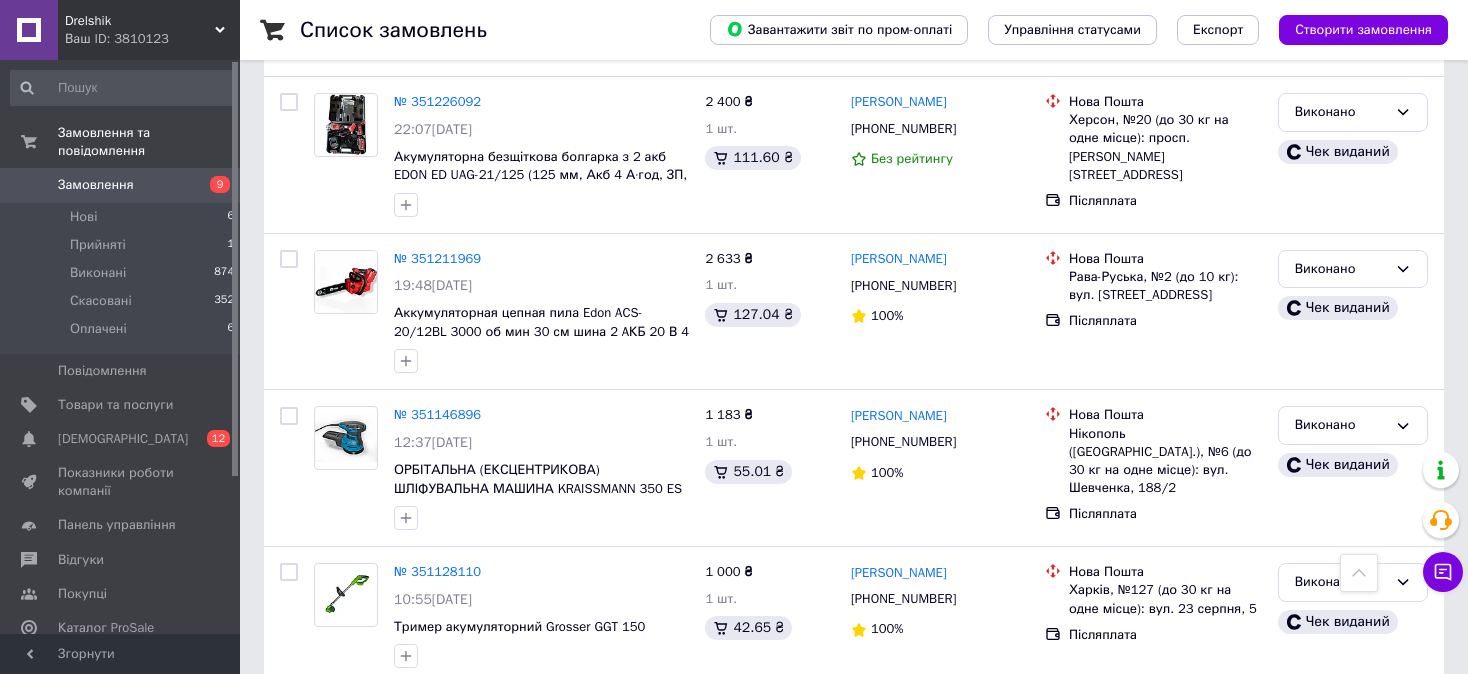 click on "2" at bounding box center (327, 729) 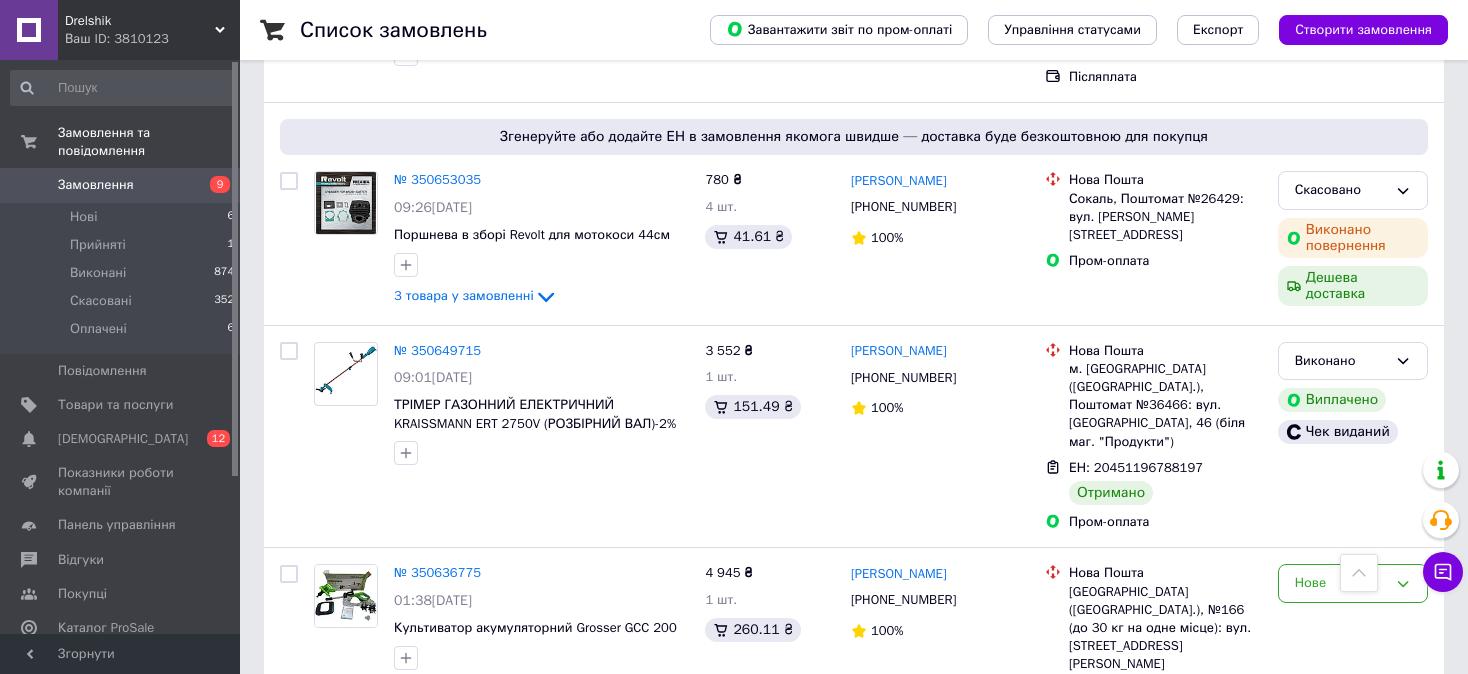 scroll, scrollTop: 3207, scrollLeft: 0, axis: vertical 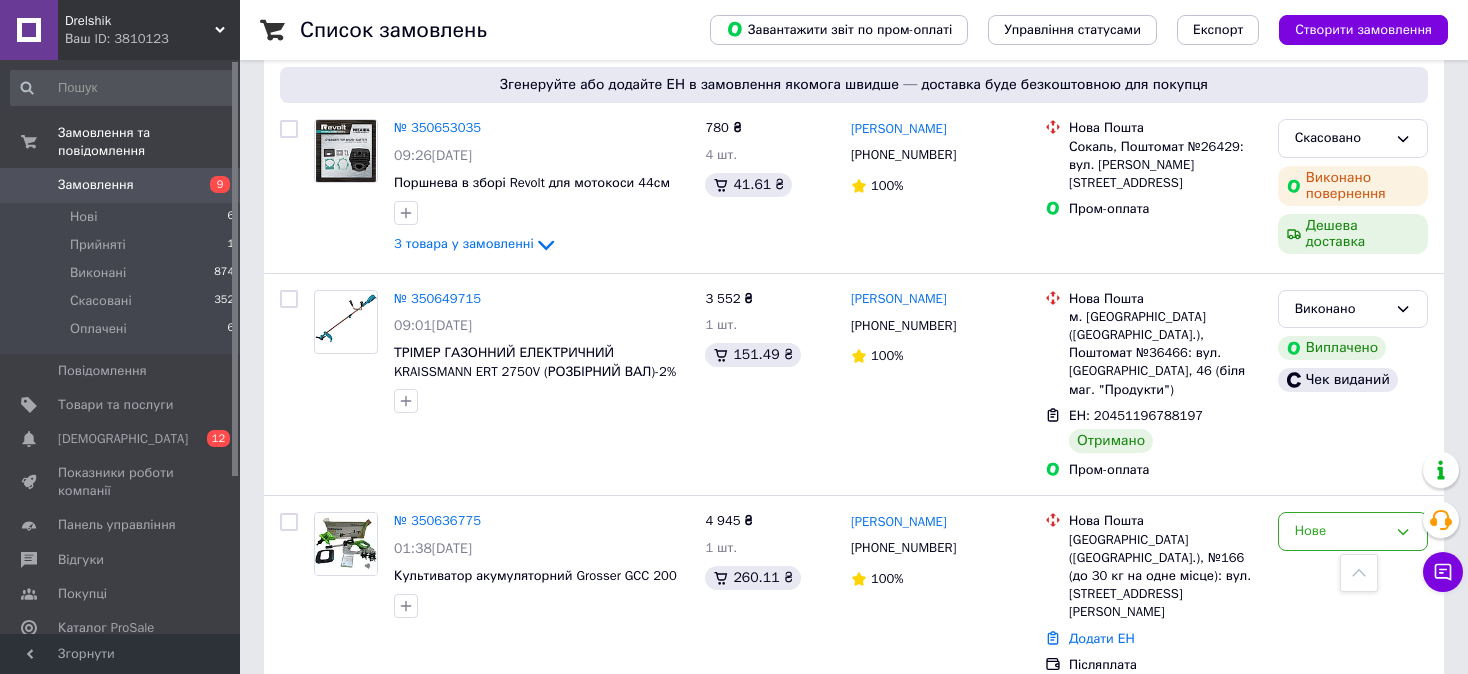 click on "3" at bounding box center [494, 904] 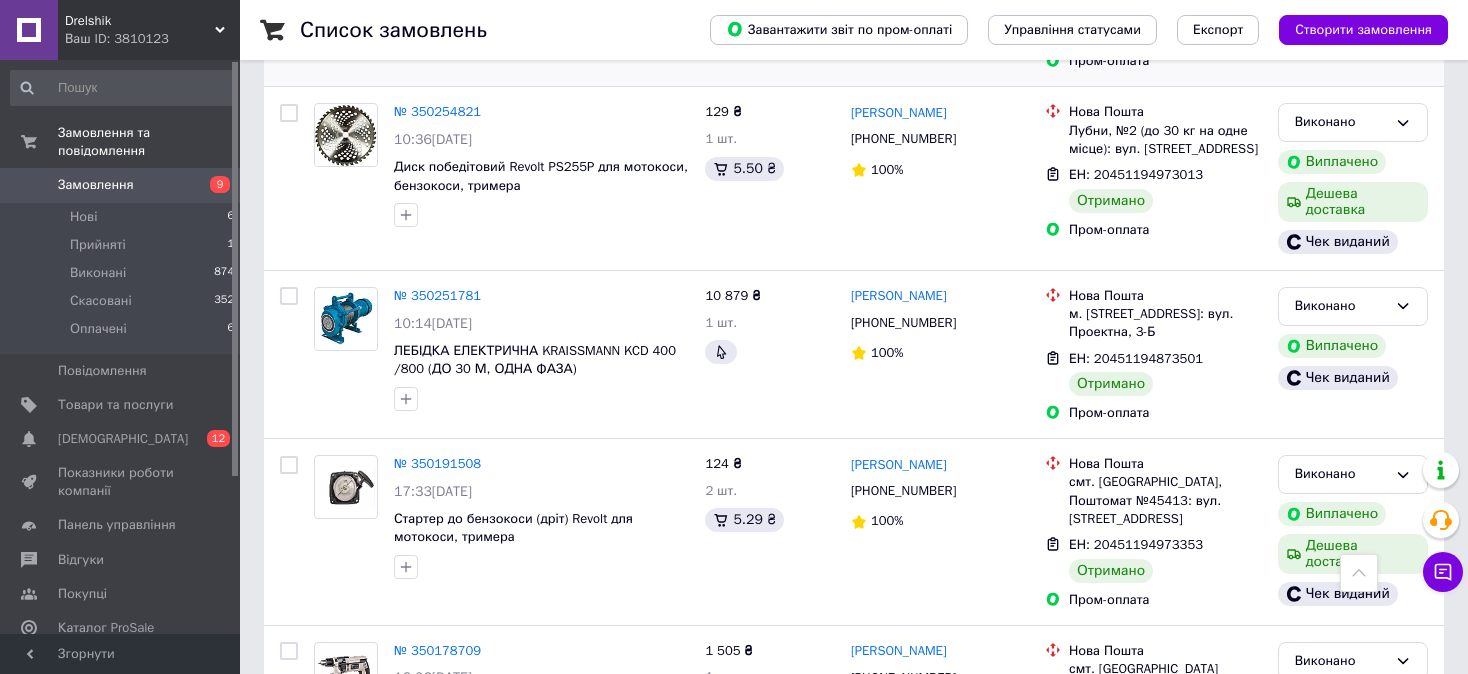 scroll, scrollTop: 1600, scrollLeft: 0, axis: vertical 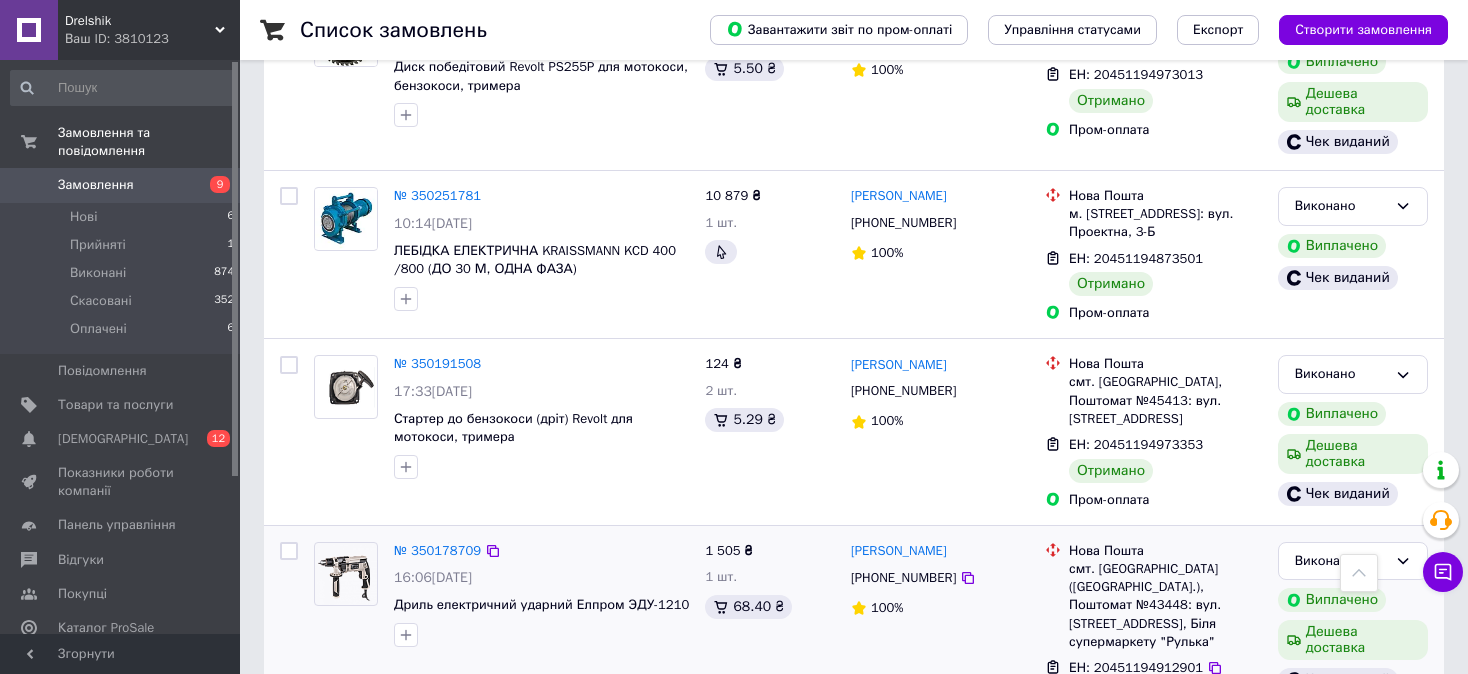 click on "[PERSON_NAME] [PHONE_NUMBER] 100%" at bounding box center (940, 254) 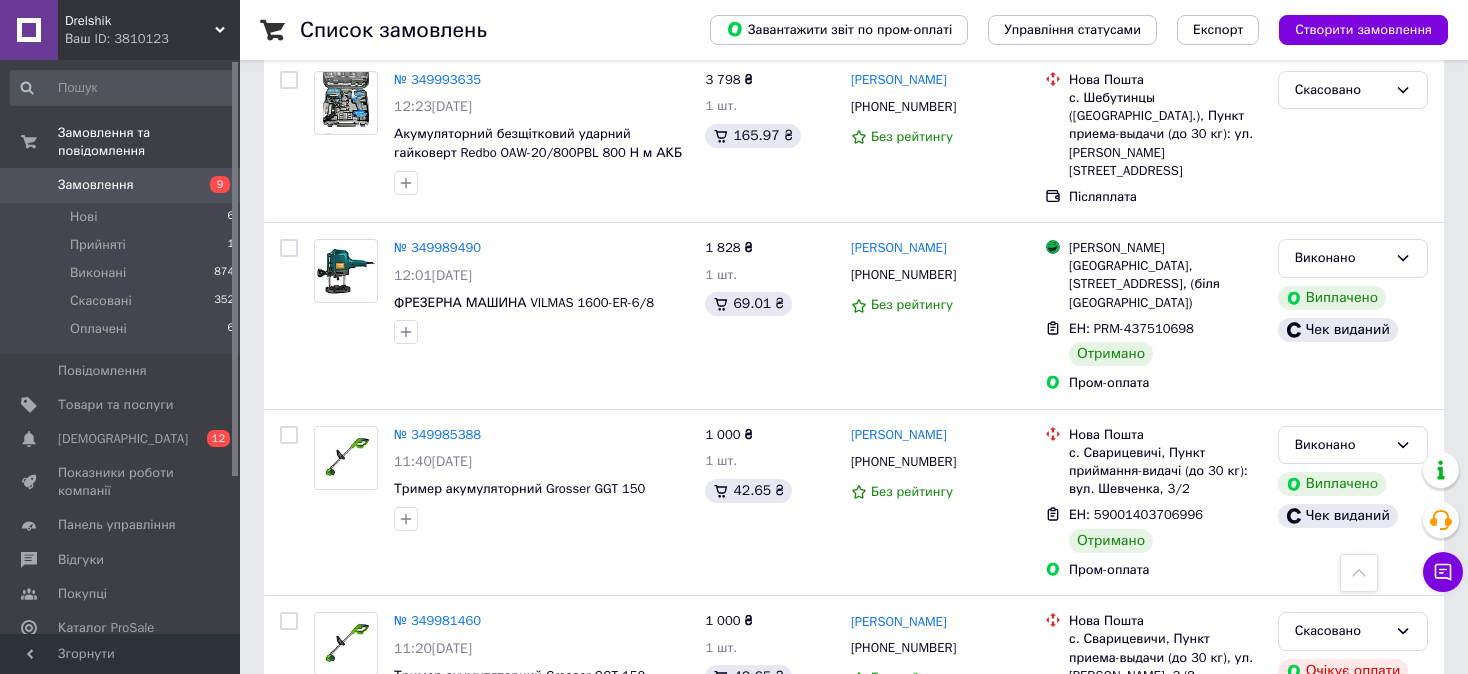 scroll, scrollTop: 2987, scrollLeft: 0, axis: vertical 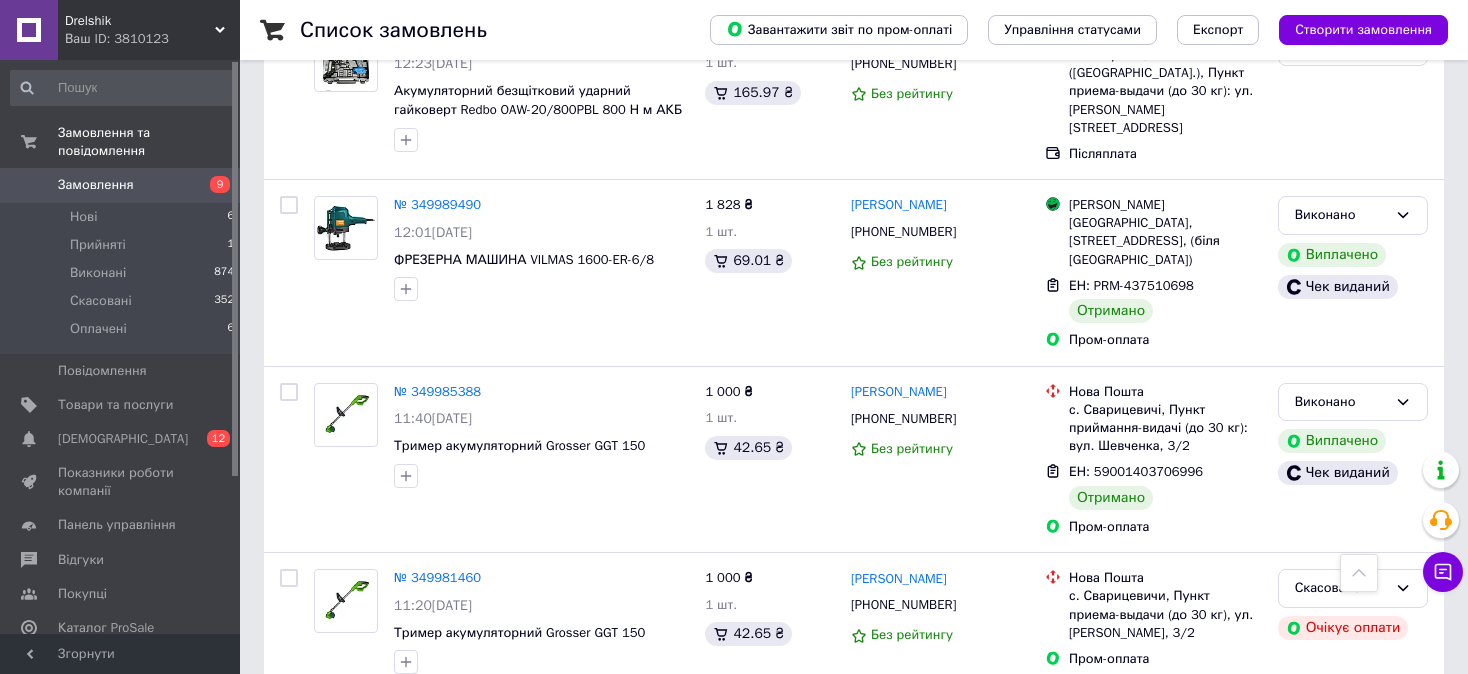 click on "2" at bounding box center [449, 735] 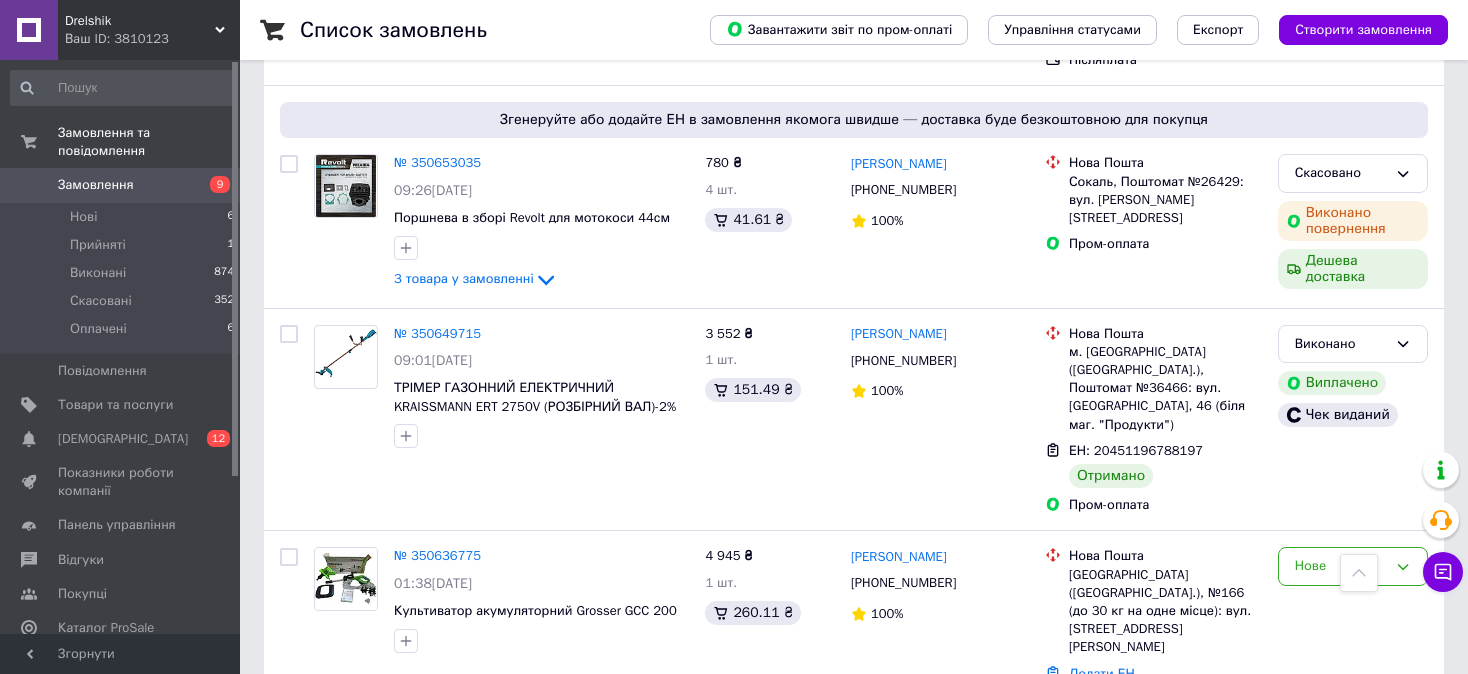 scroll, scrollTop: 3207, scrollLeft: 0, axis: vertical 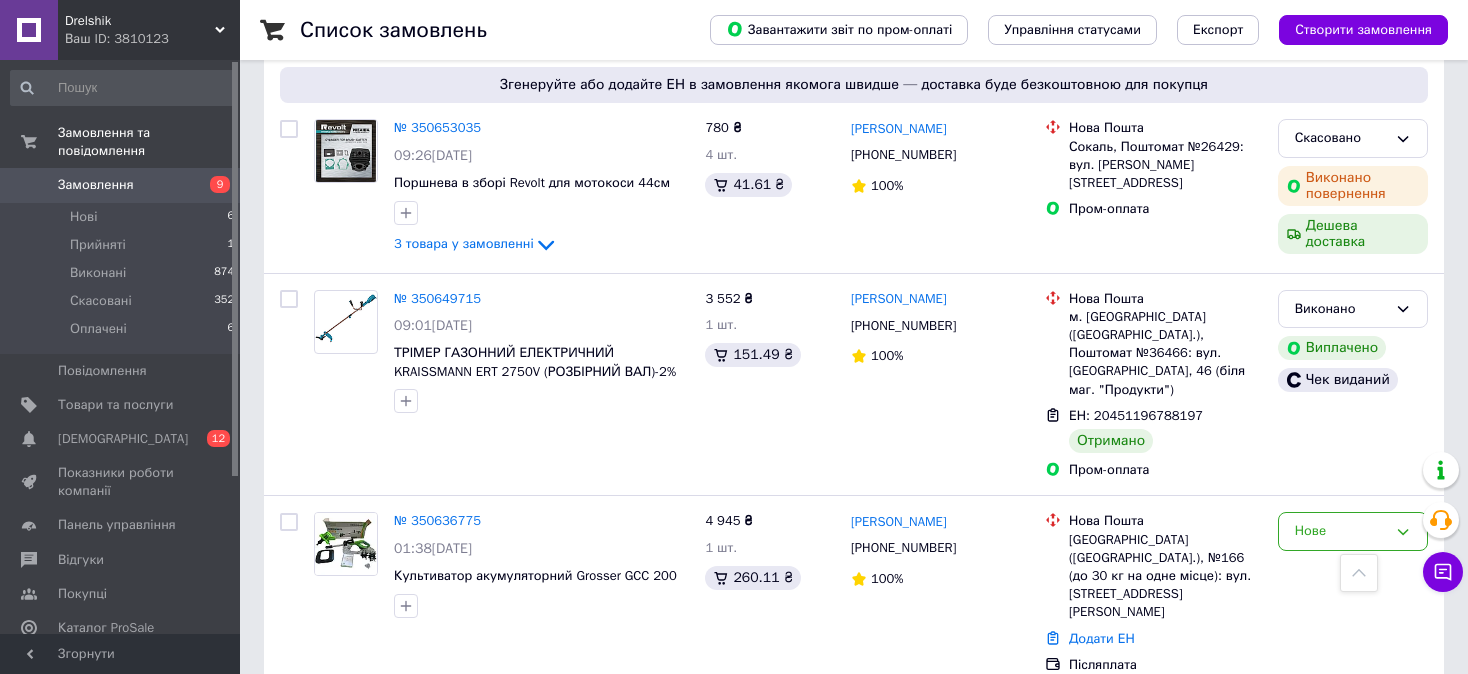 click on "3" at bounding box center (494, 904) 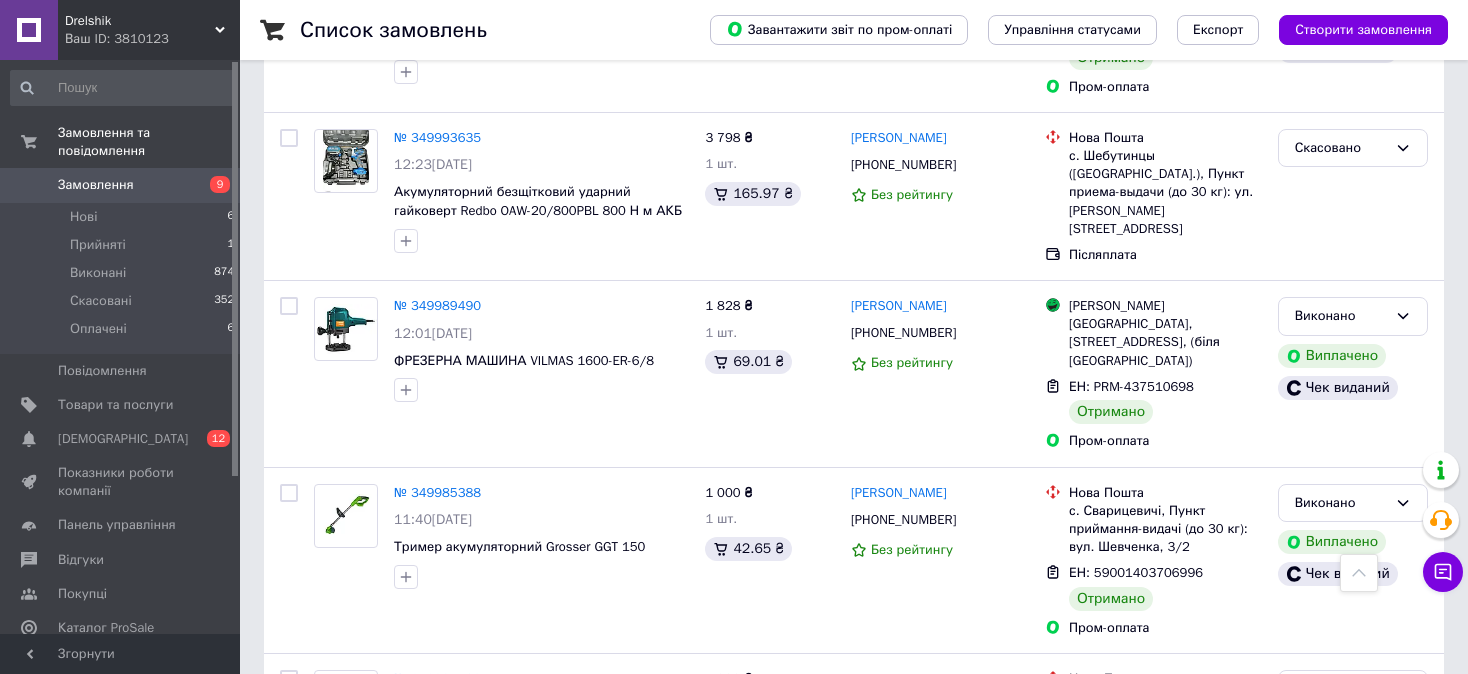 scroll, scrollTop: 2987, scrollLeft: 0, axis: vertical 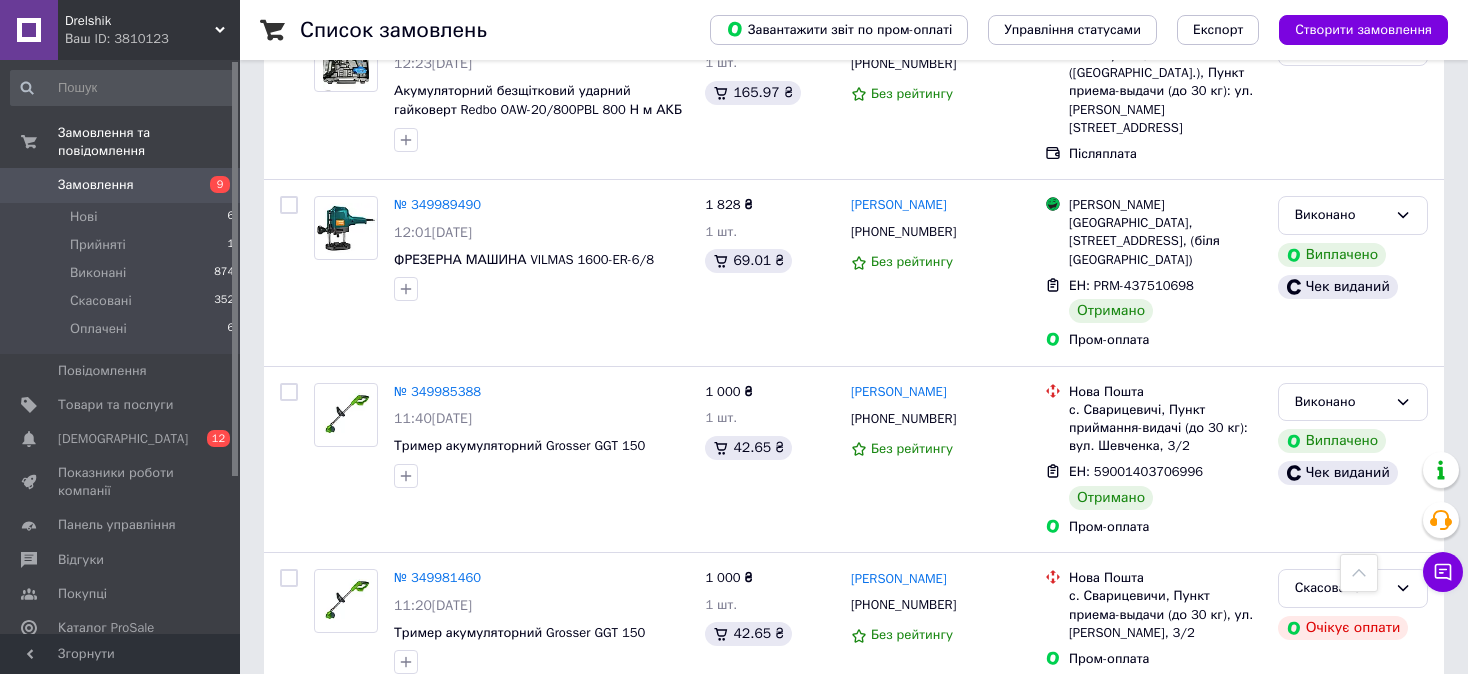 click on "2" at bounding box center [449, 735] 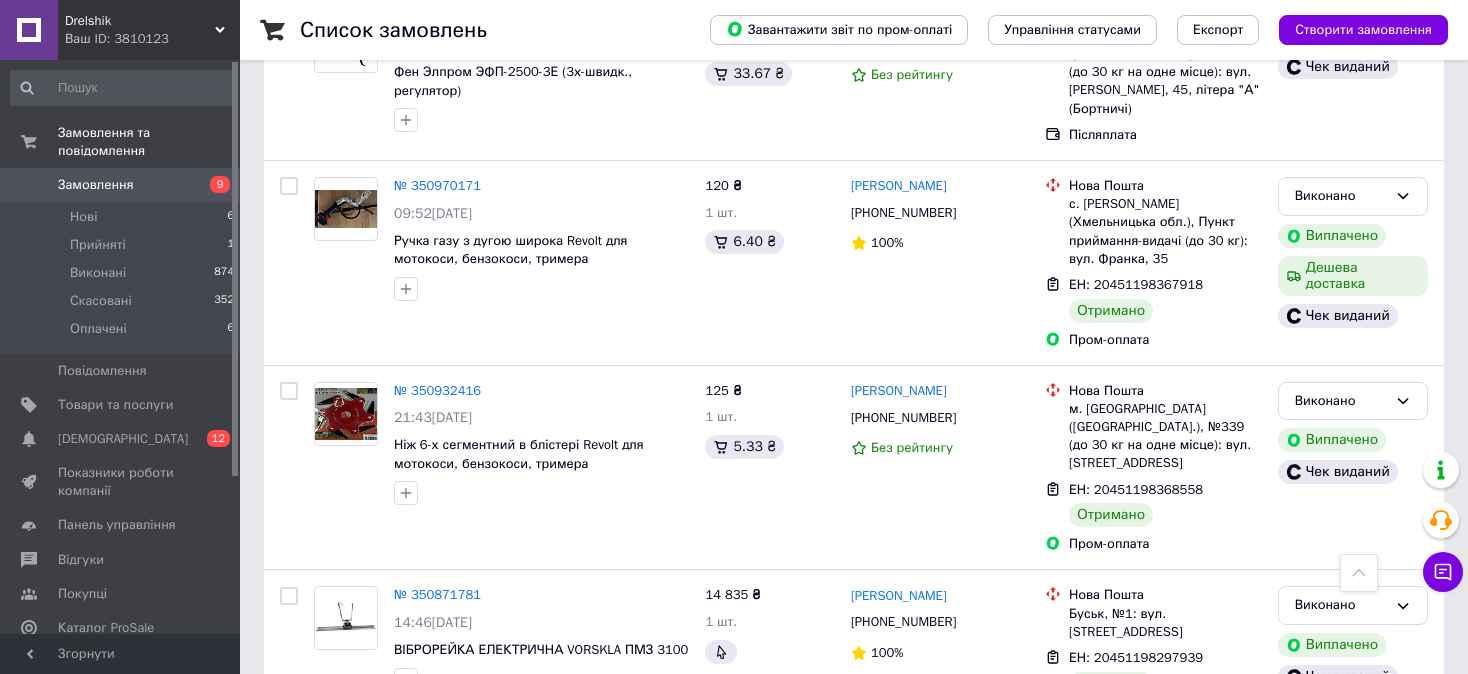 scroll, scrollTop: 800, scrollLeft: 0, axis: vertical 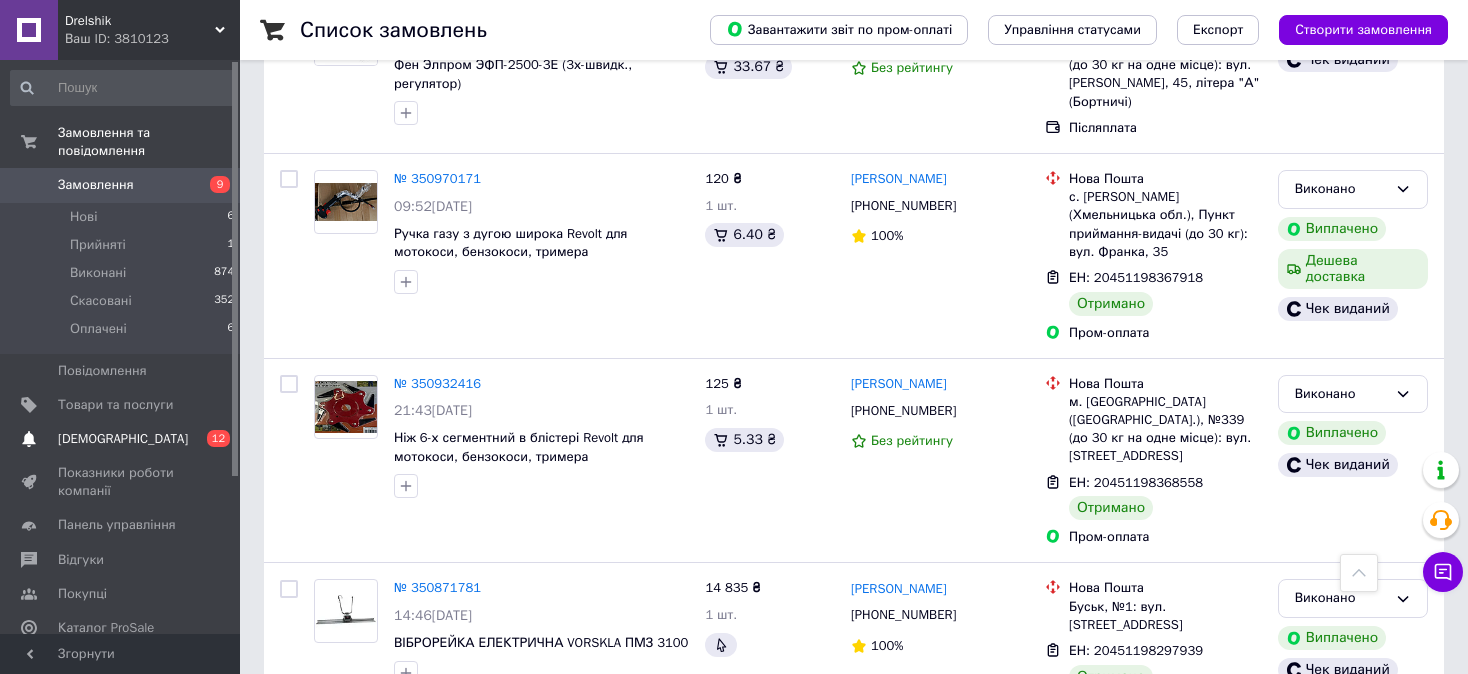 click on "[DEMOGRAPHIC_DATA]" at bounding box center (123, 439) 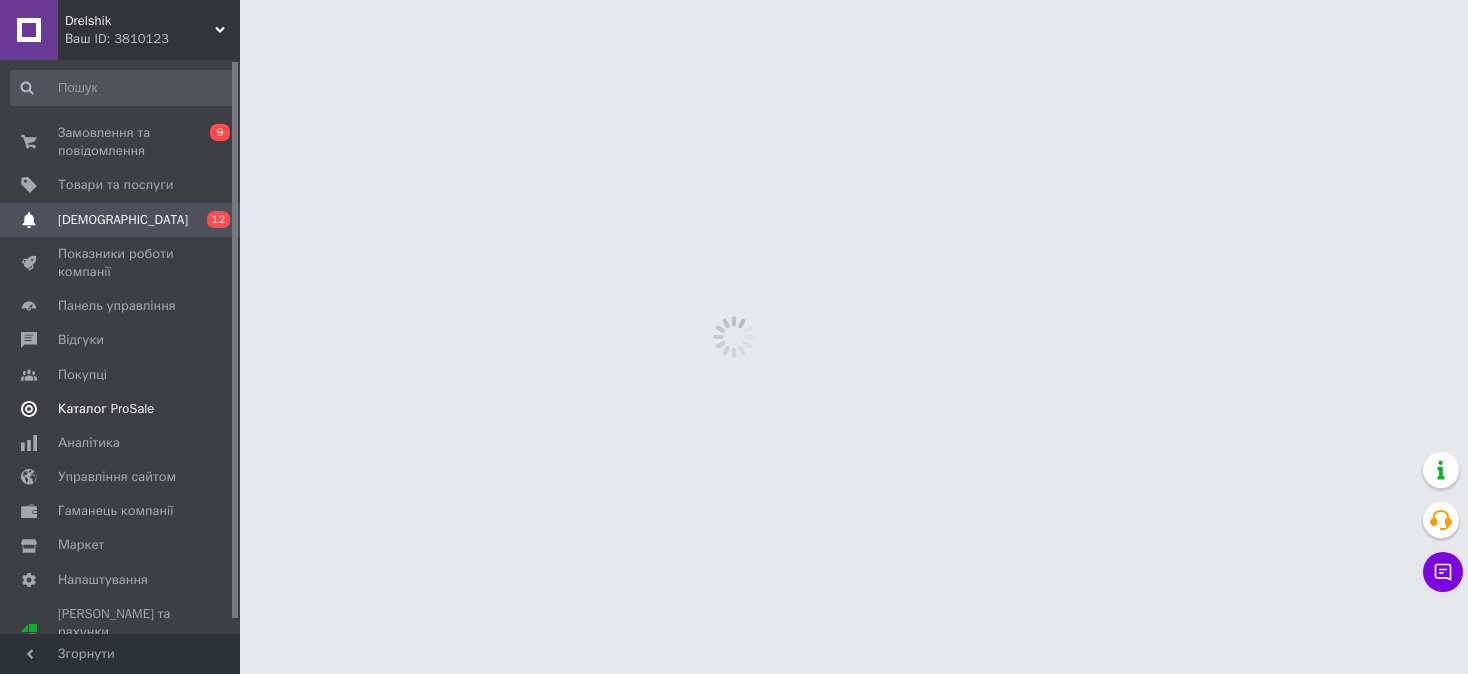 scroll, scrollTop: 0, scrollLeft: 0, axis: both 